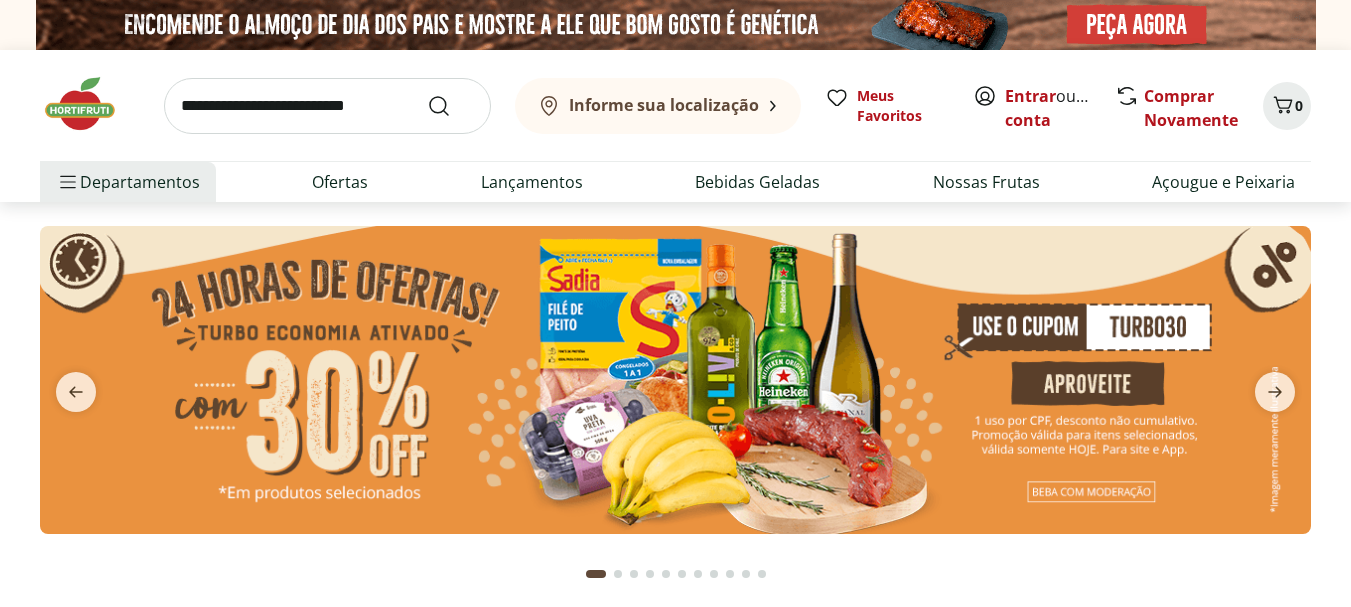 scroll, scrollTop: 0, scrollLeft: 0, axis: both 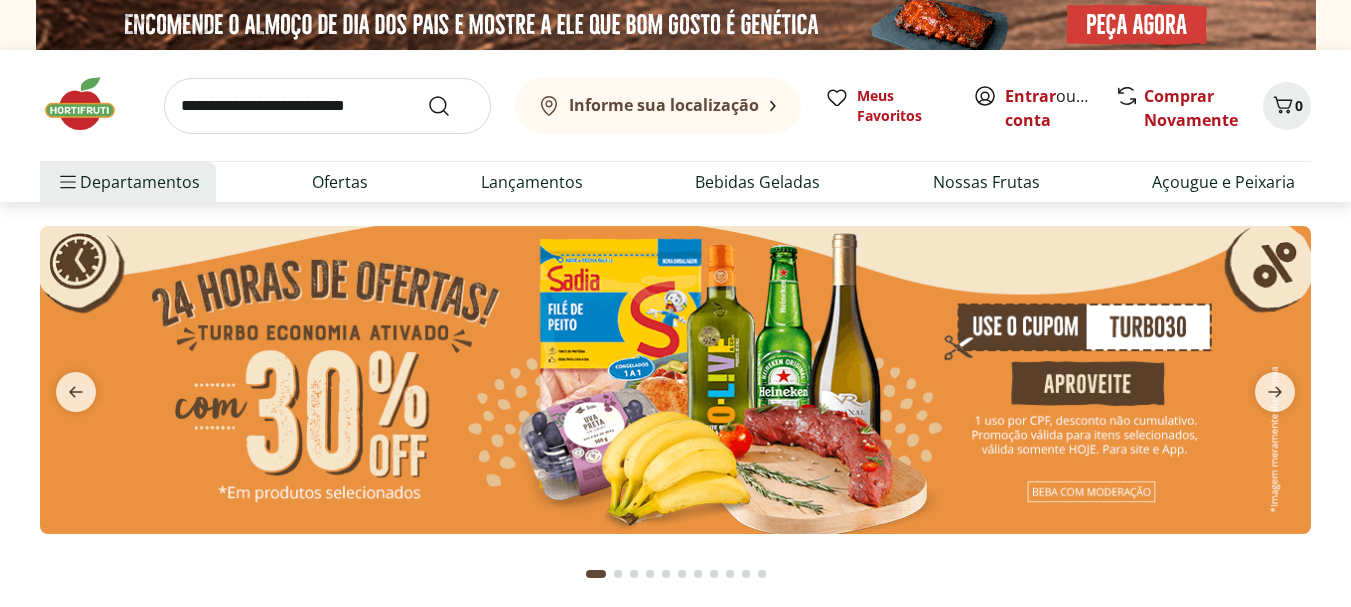 click at bounding box center (675, 380) 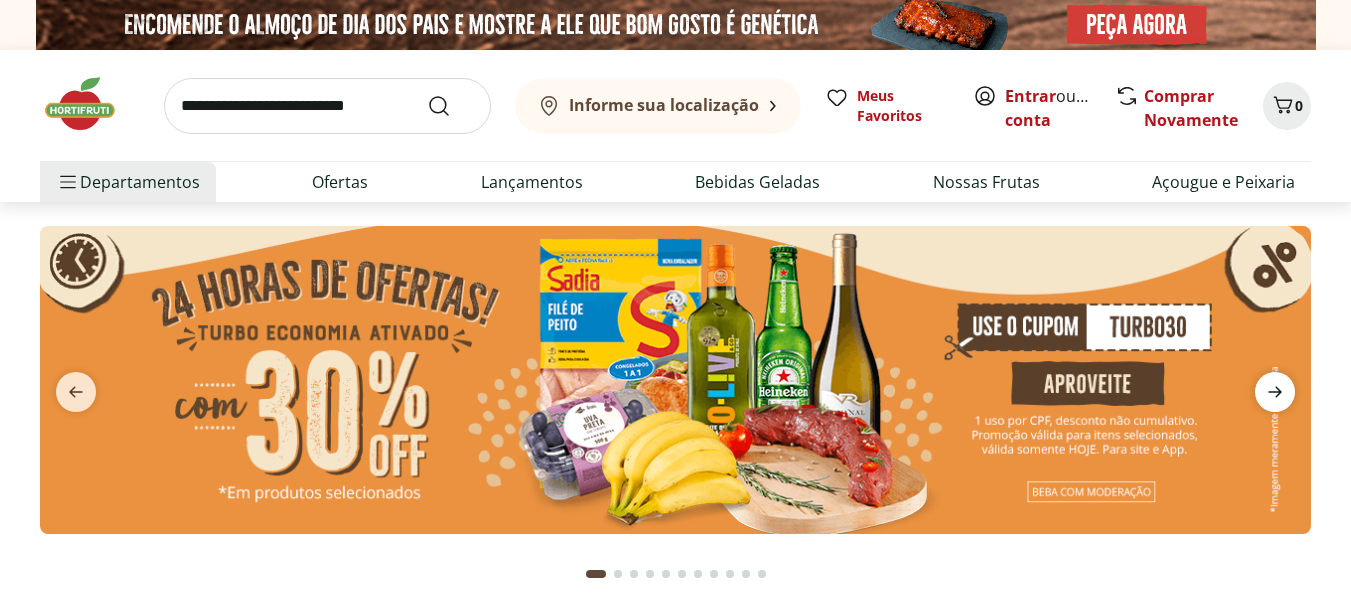 click 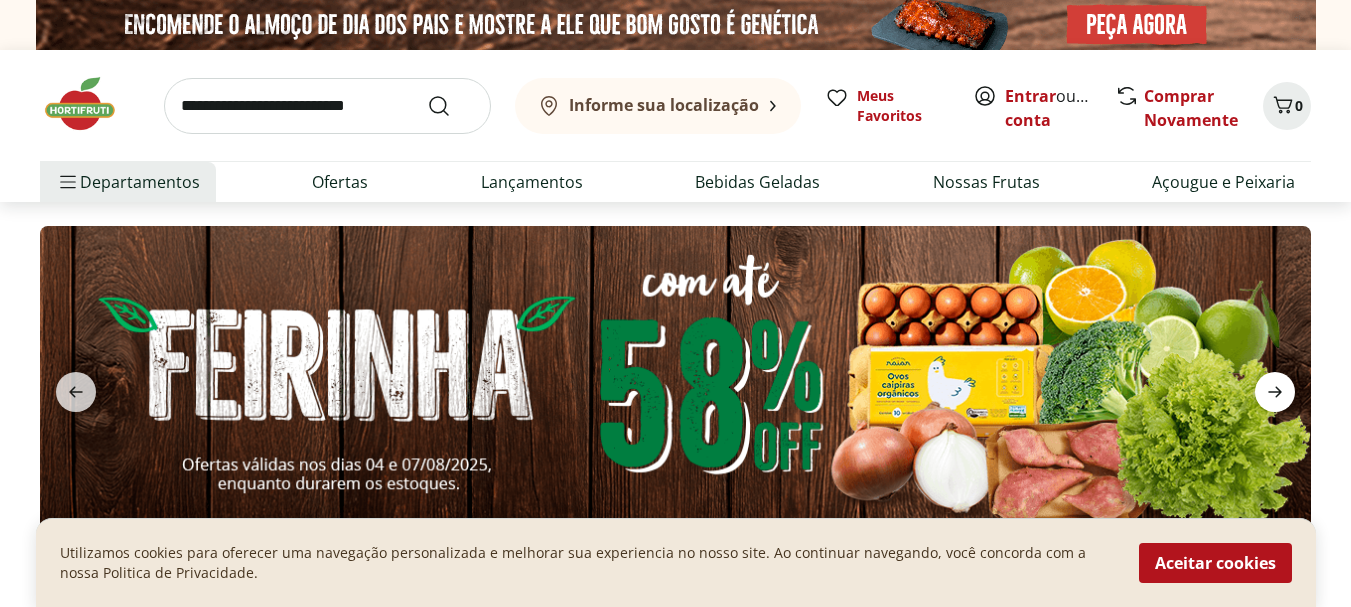 click 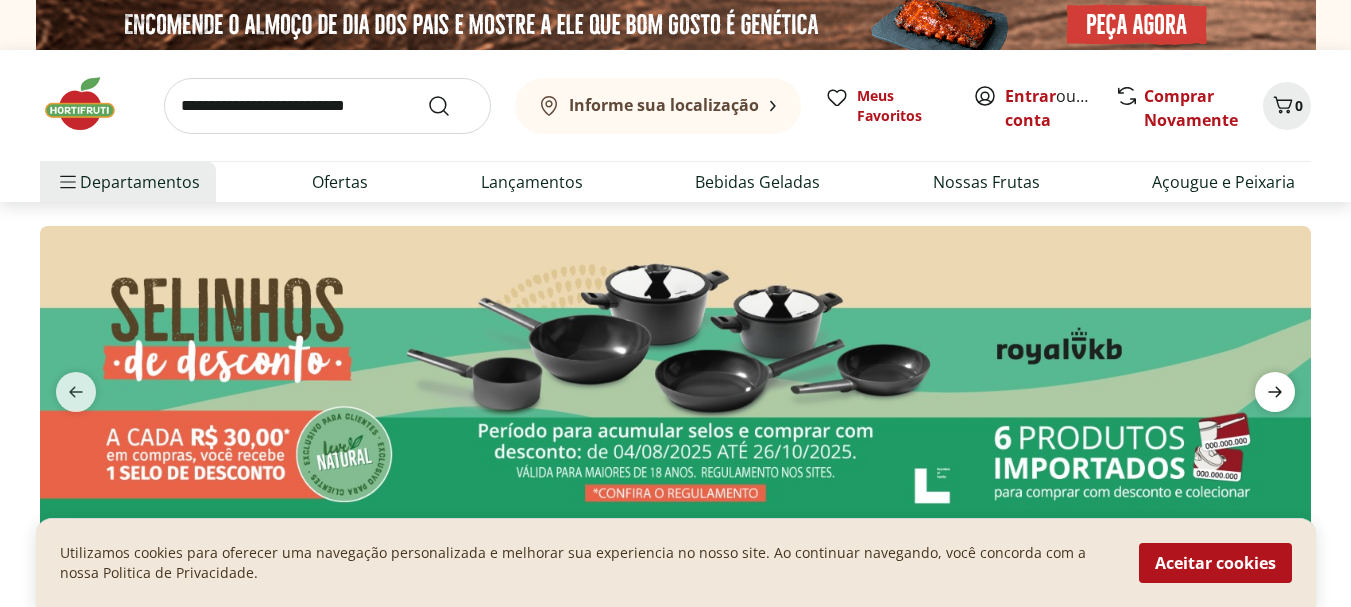 click 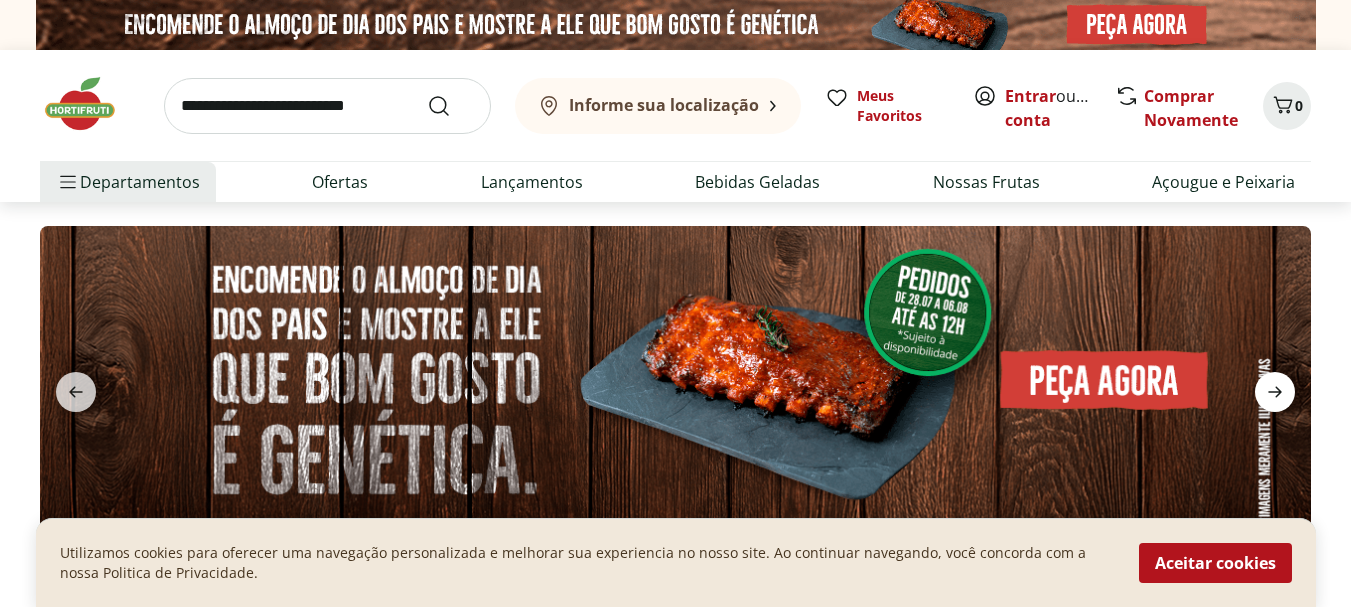 click 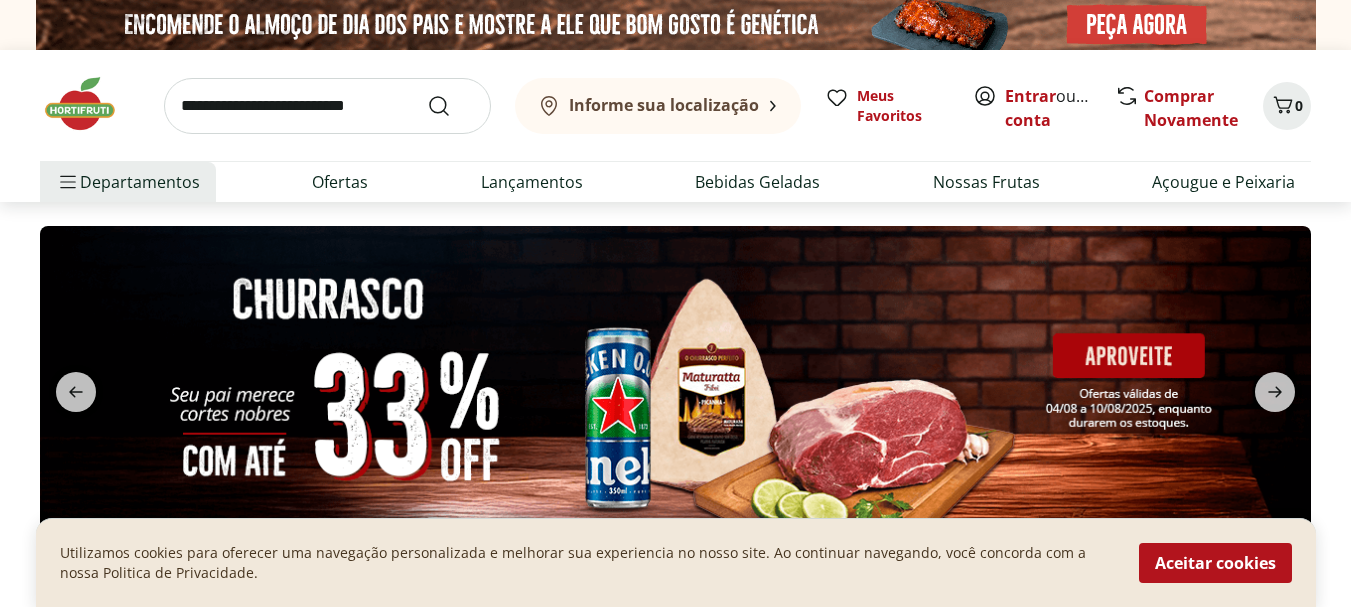 type 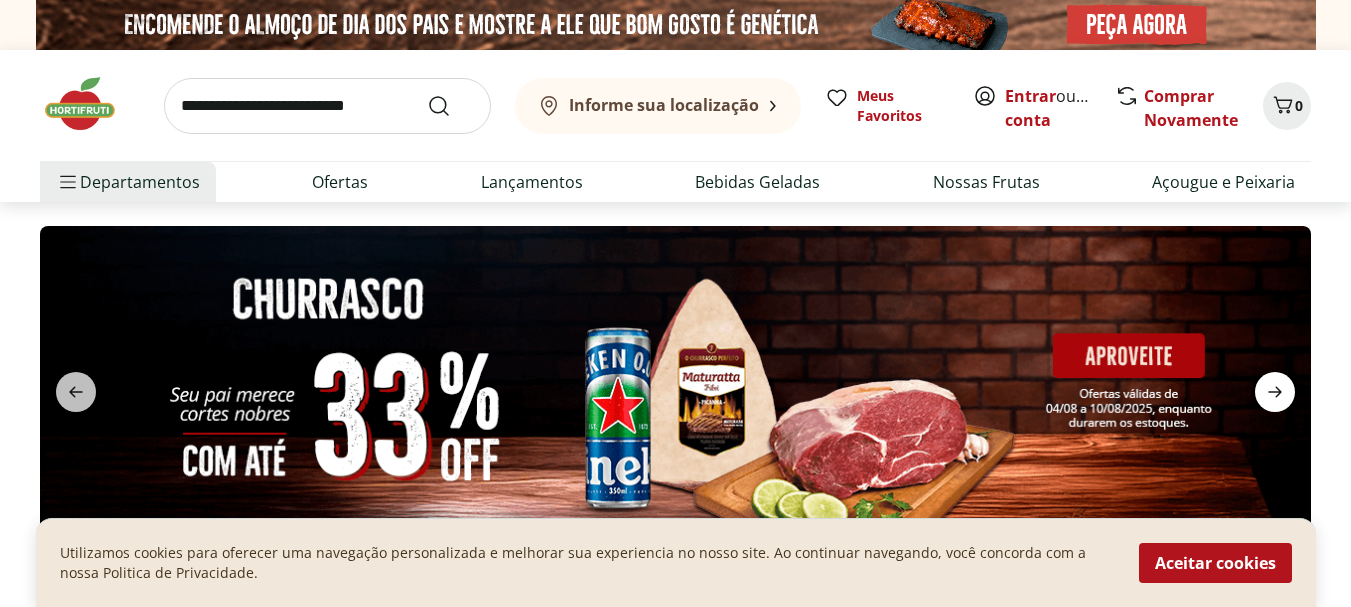 click 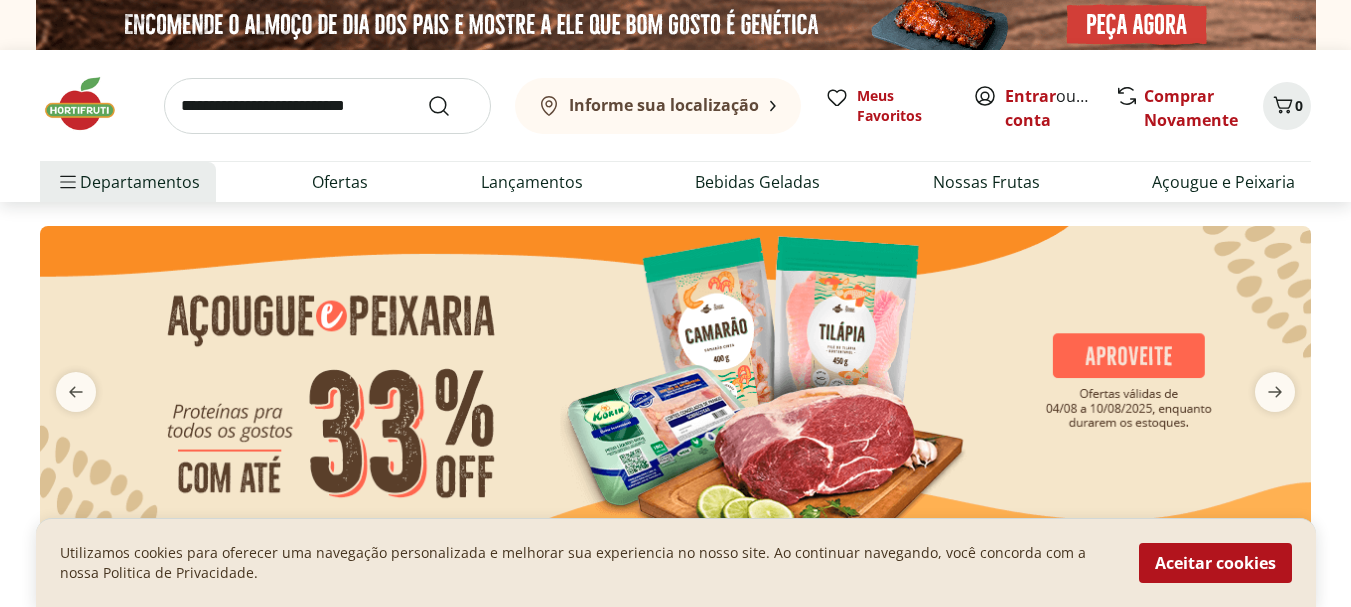 click at bounding box center (675, 380) 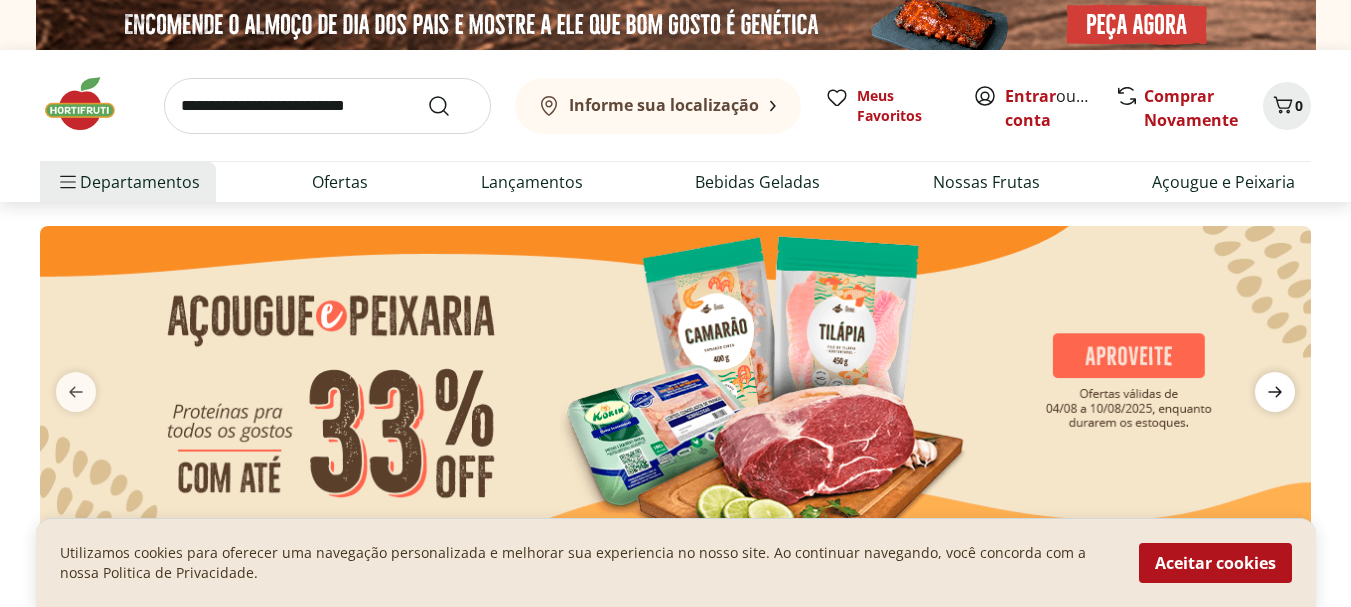 click at bounding box center [1275, 392] 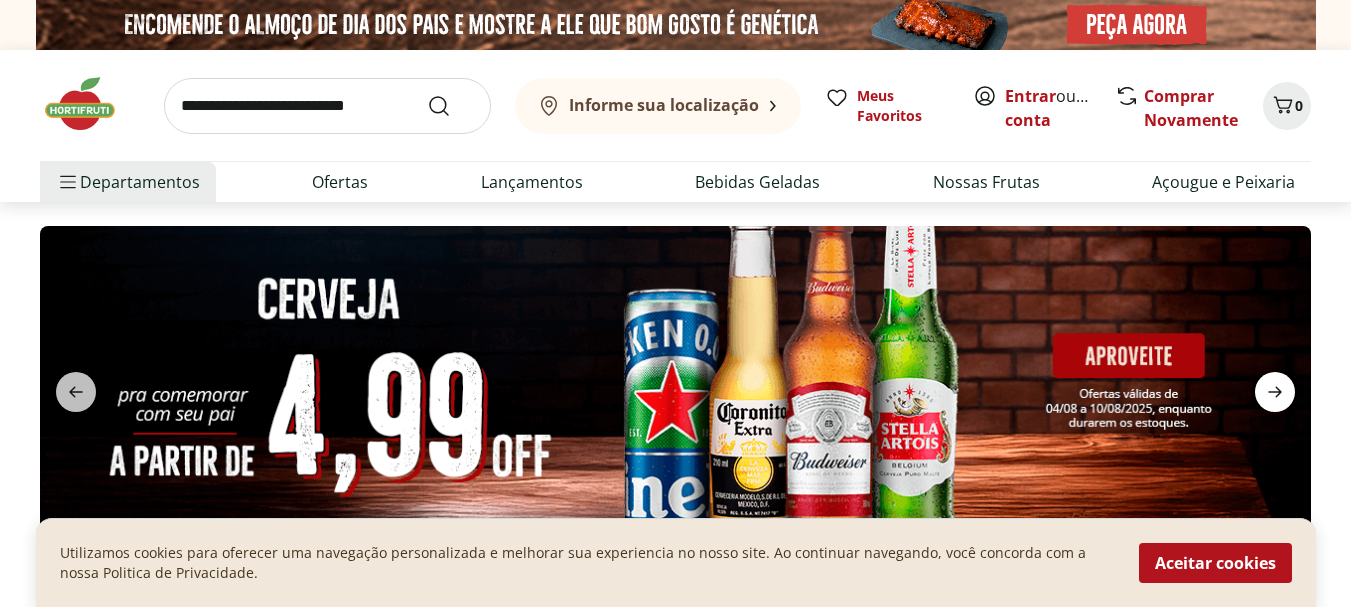 click at bounding box center [1275, 392] 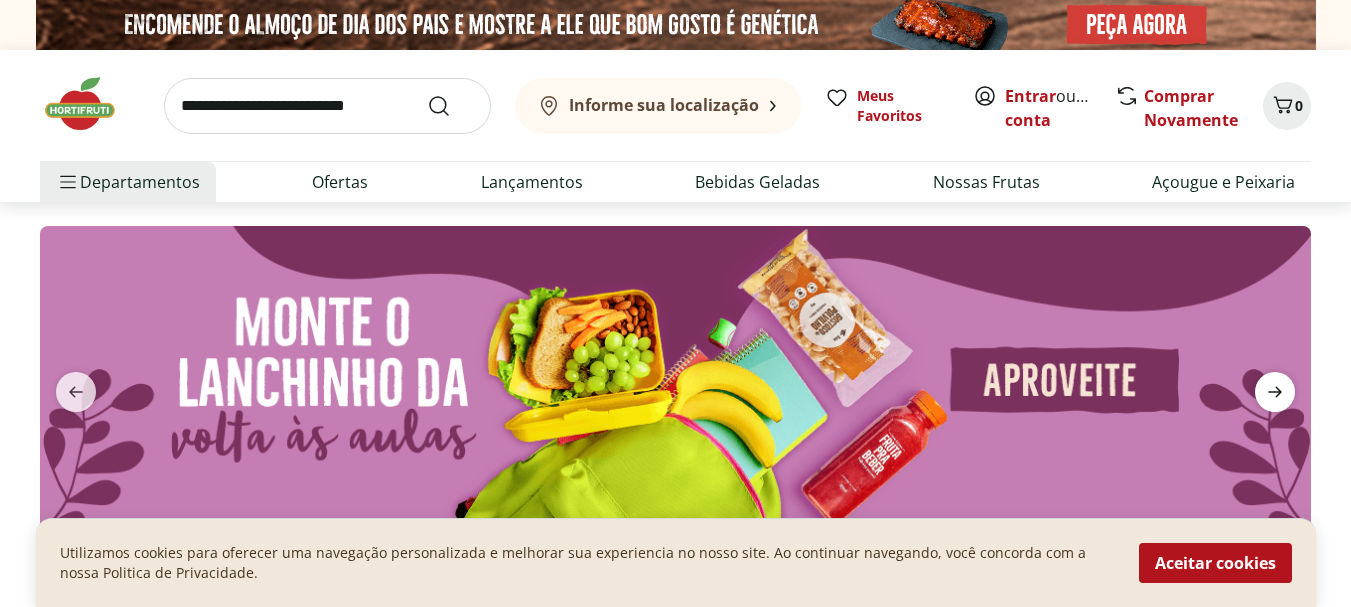 click at bounding box center [1275, 392] 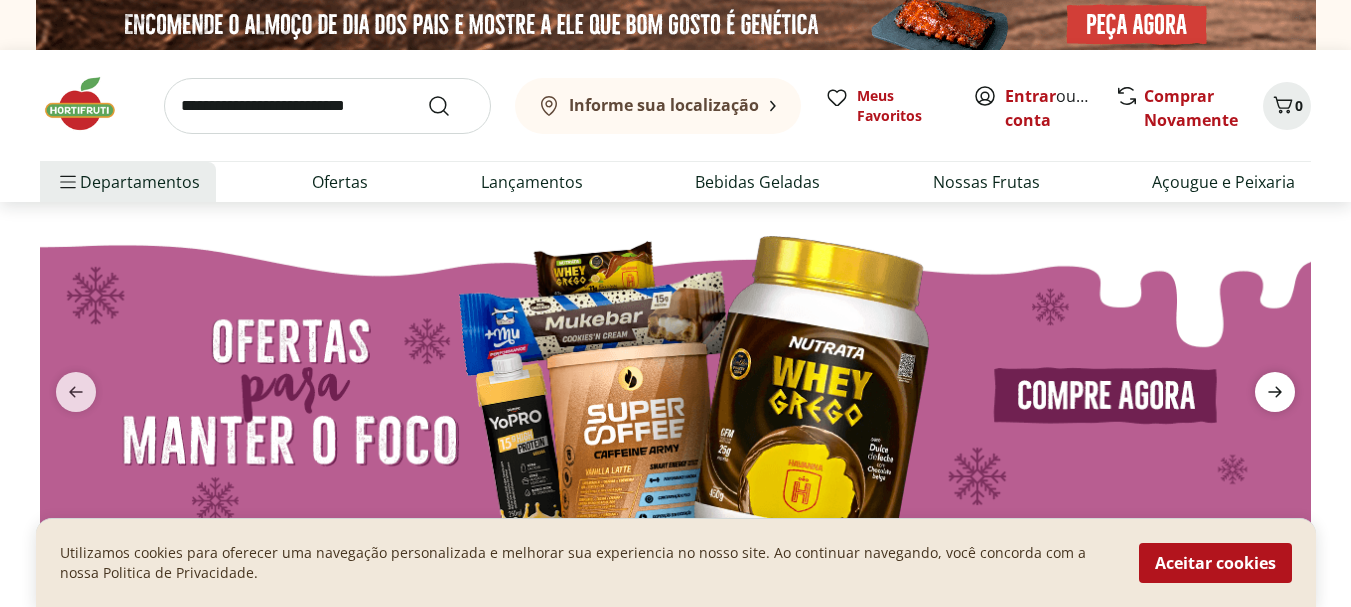 click at bounding box center (1275, 392) 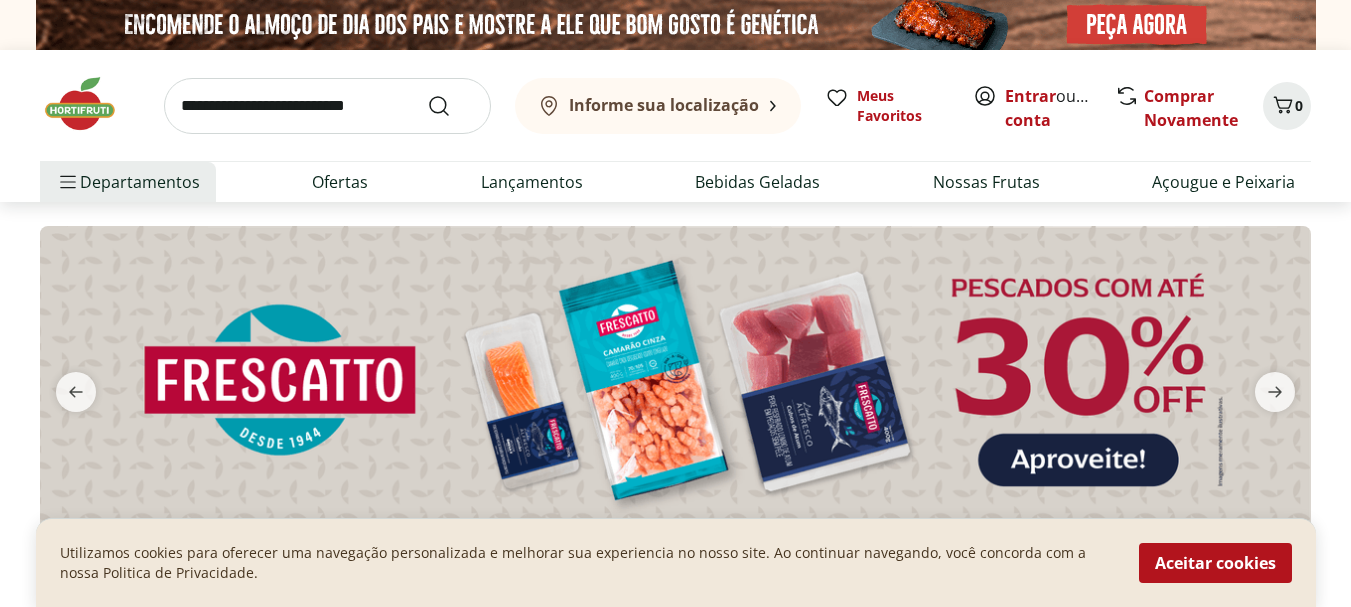 click at bounding box center [675, 380] 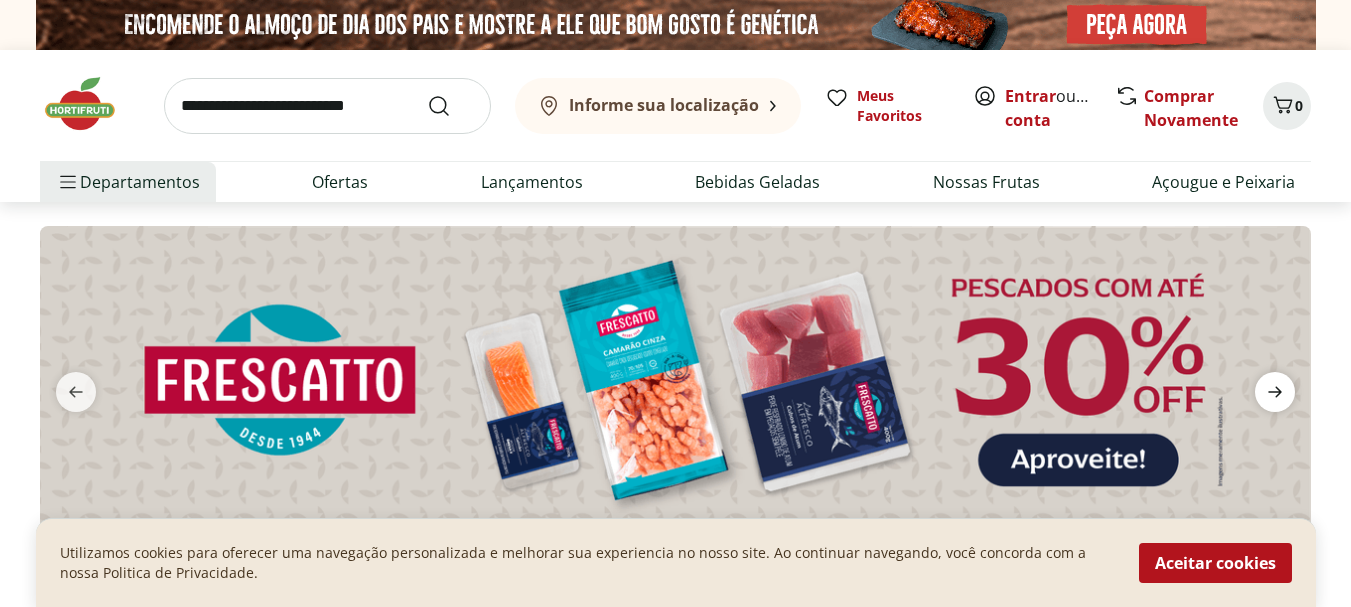 click 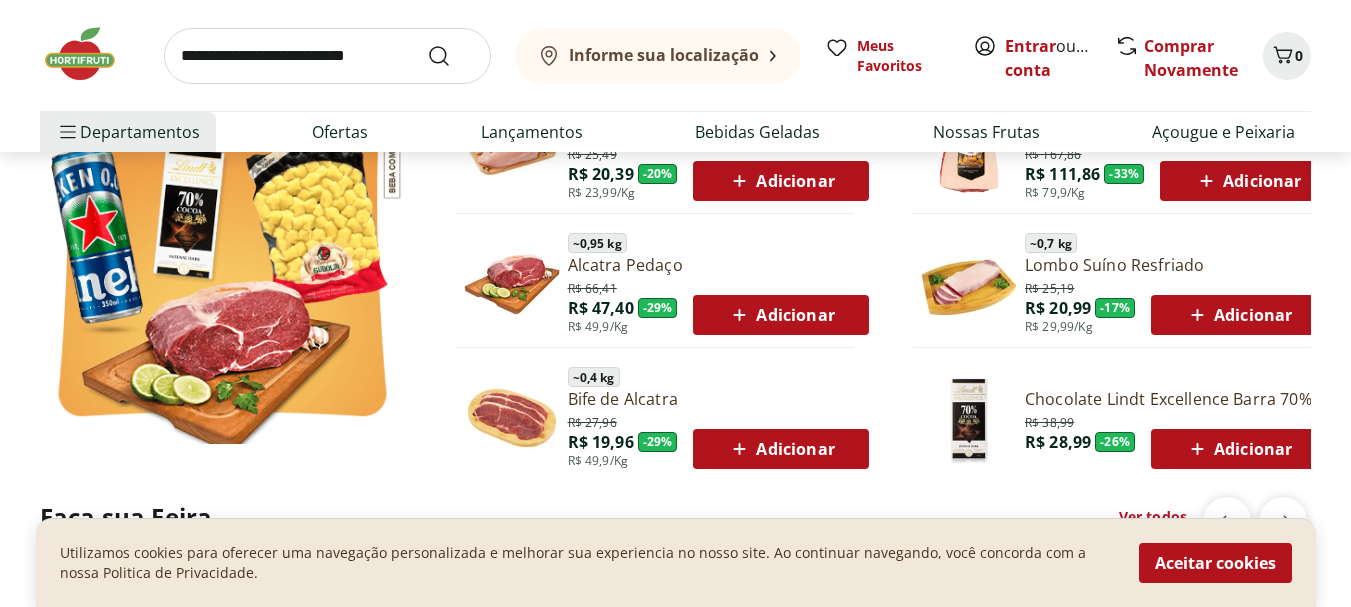 scroll, scrollTop: 1400, scrollLeft: 0, axis: vertical 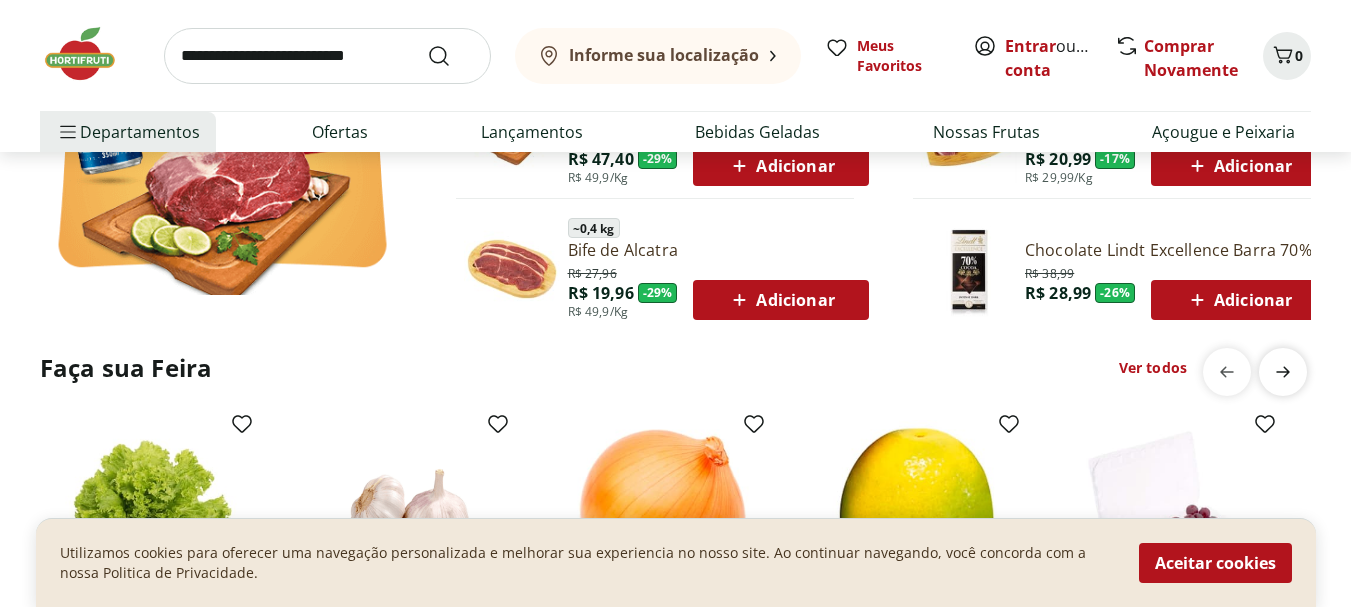 click 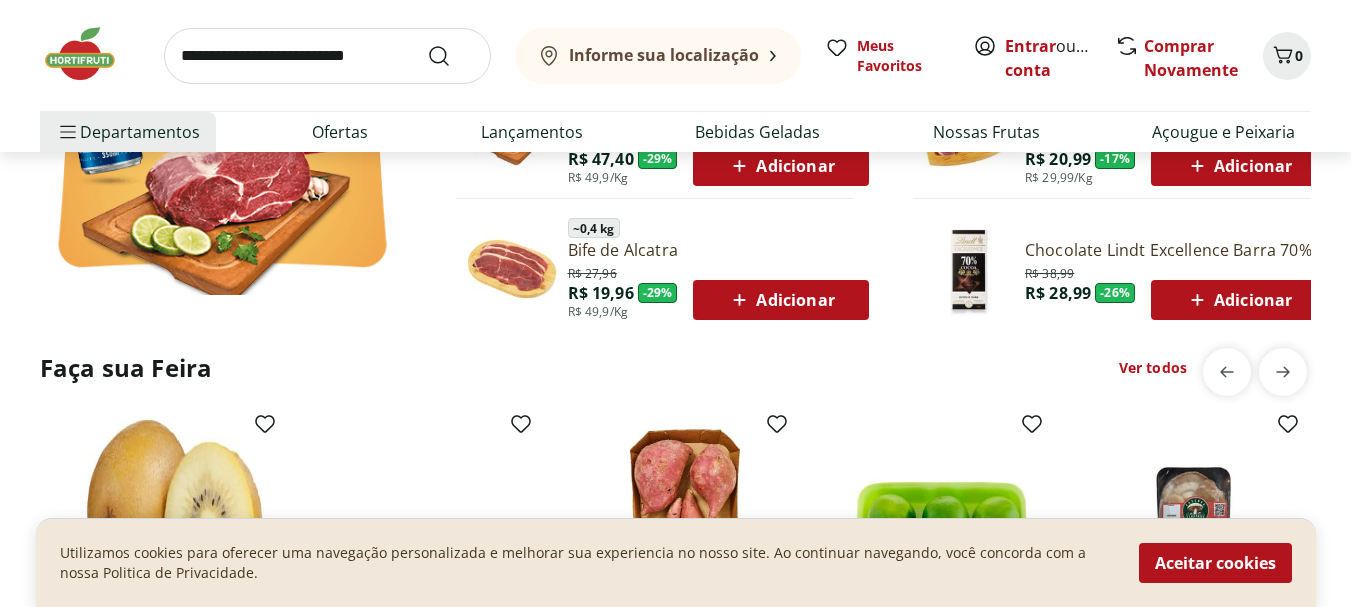 scroll, scrollTop: 0, scrollLeft: 1279, axis: horizontal 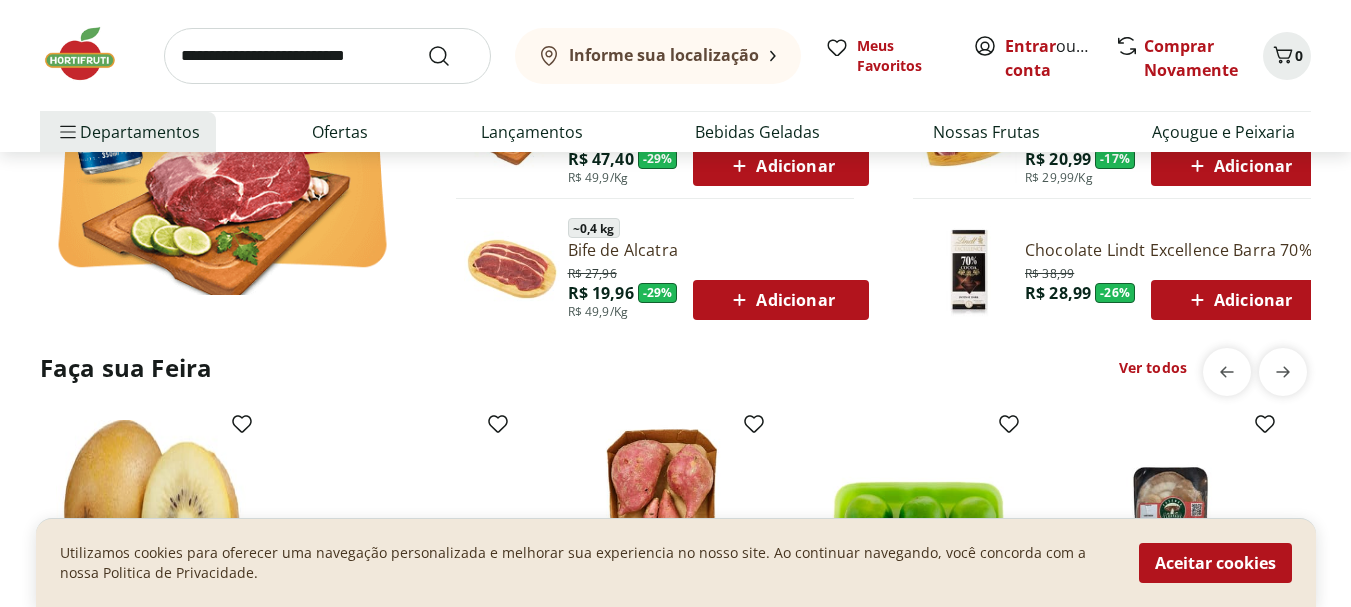 click on "Ver todos" at bounding box center [1153, 368] 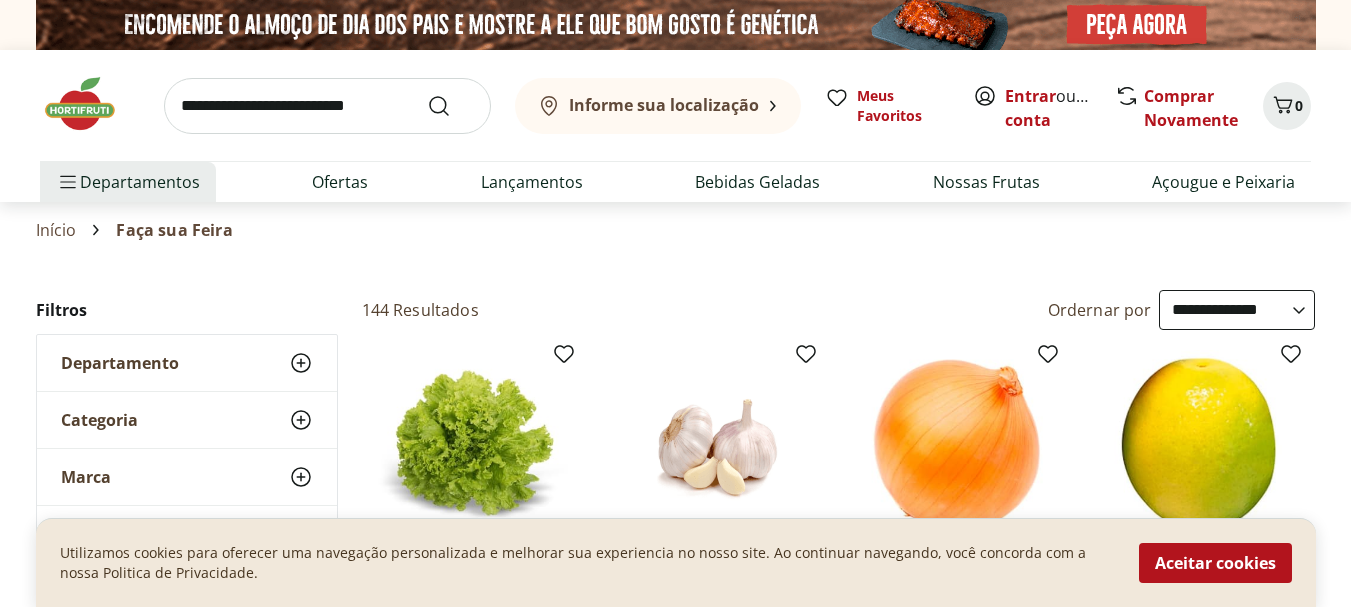 scroll, scrollTop: 300, scrollLeft: 0, axis: vertical 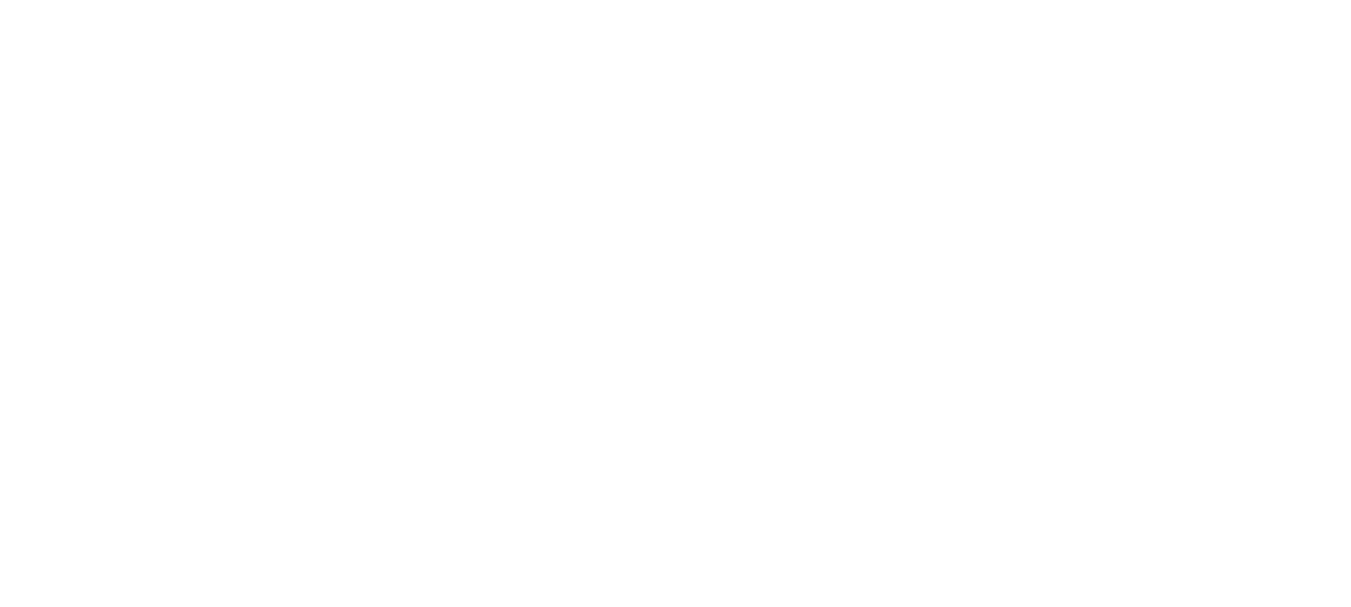 select on "**********" 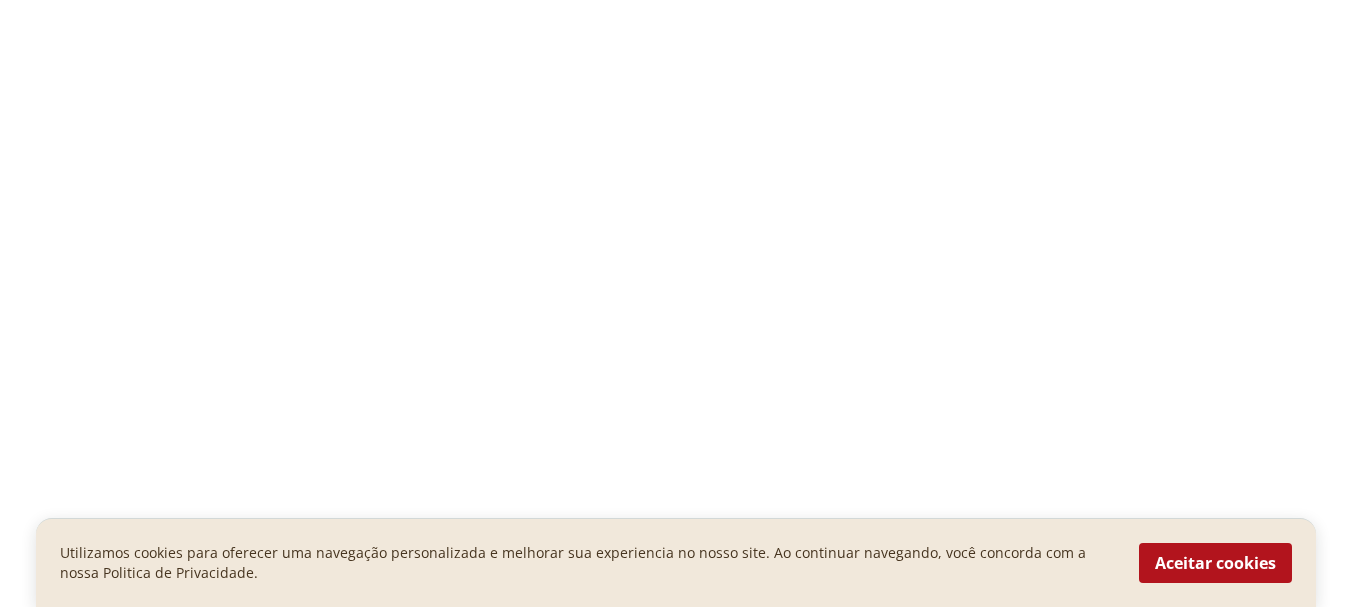 scroll, scrollTop: 0, scrollLeft: 0, axis: both 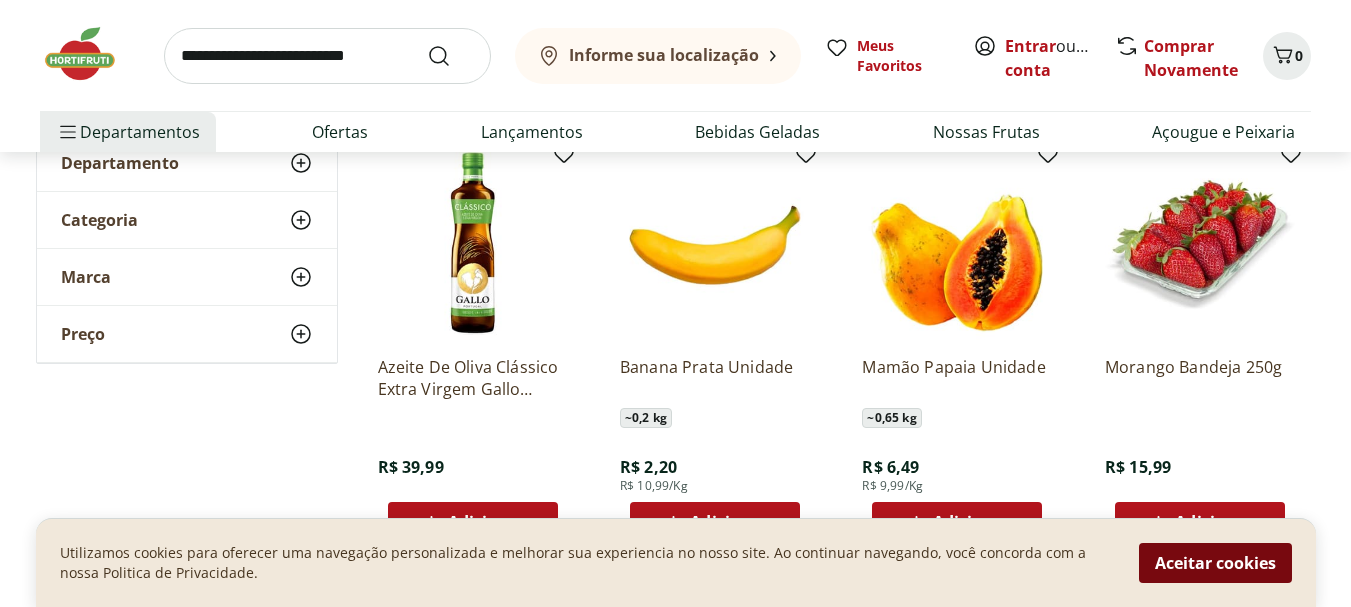 click on "Aceitar cookies" at bounding box center (1215, 563) 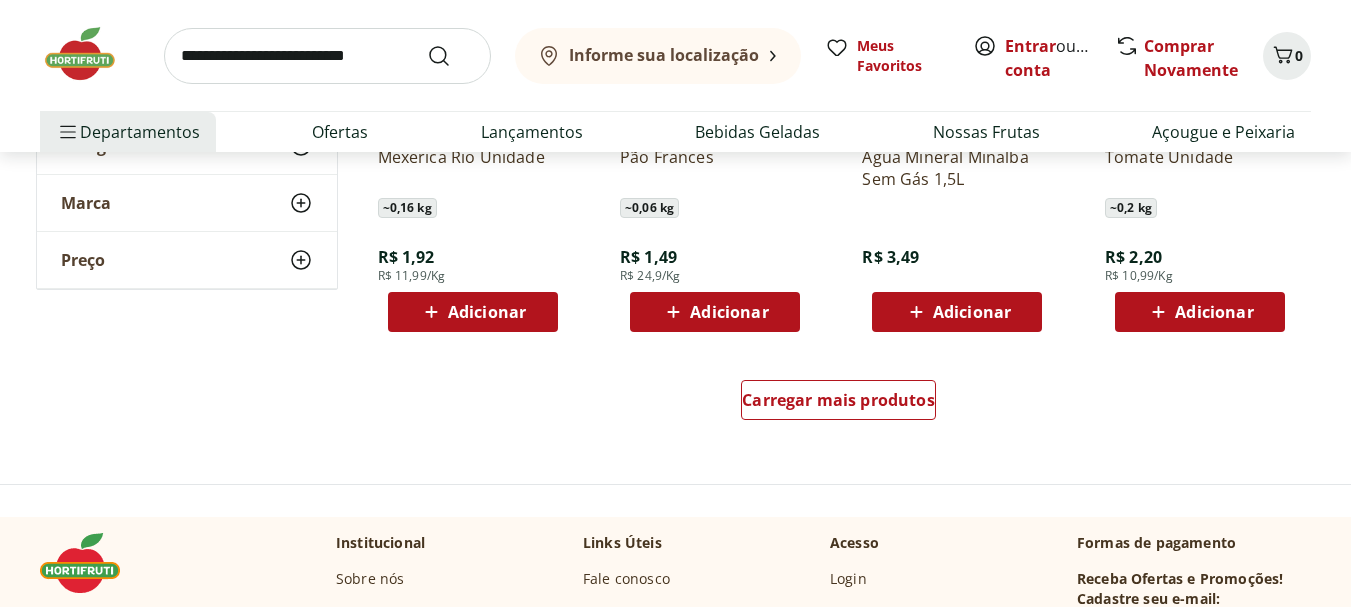 scroll, scrollTop: 1300, scrollLeft: 0, axis: vertical 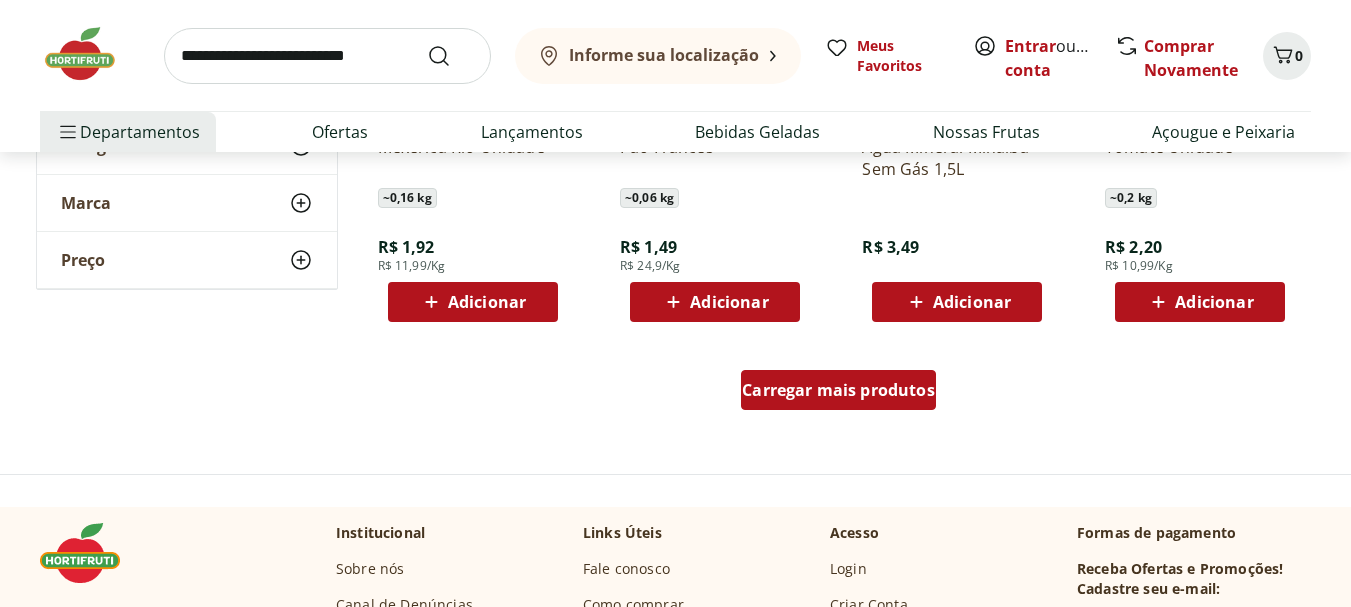 click on "Carregar mais produtos" at bounding box center [838, 390] 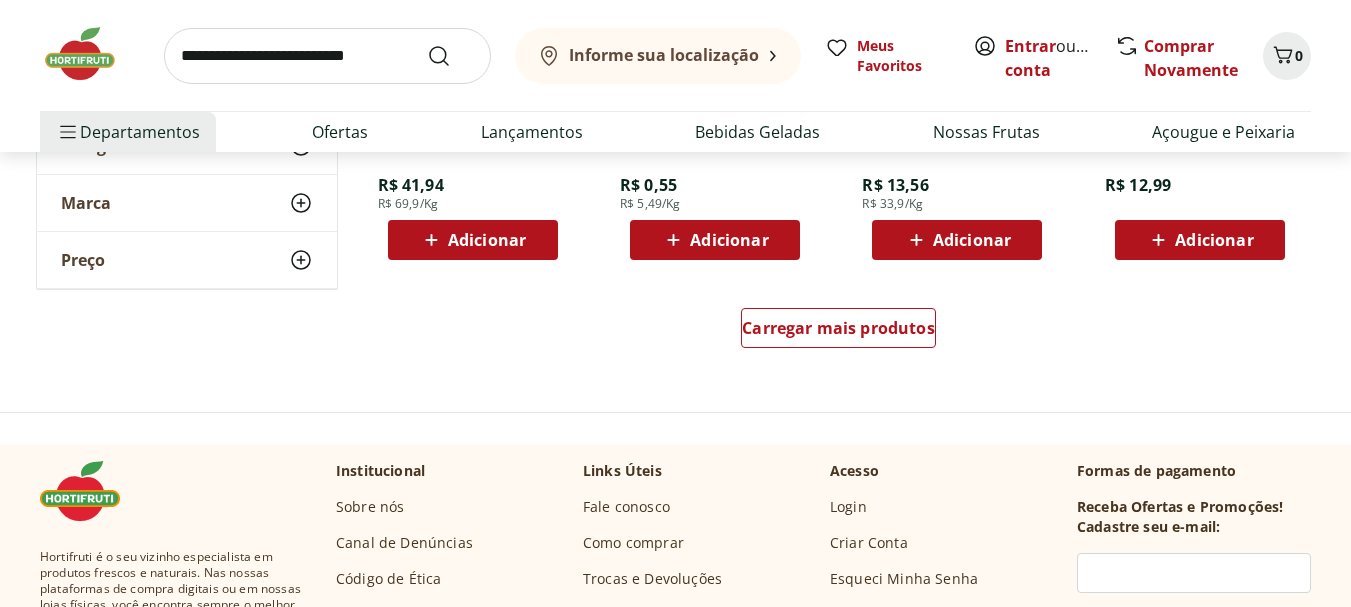 scroll, scrollTop: 2700, scrollLeft: 0, axis: vertical 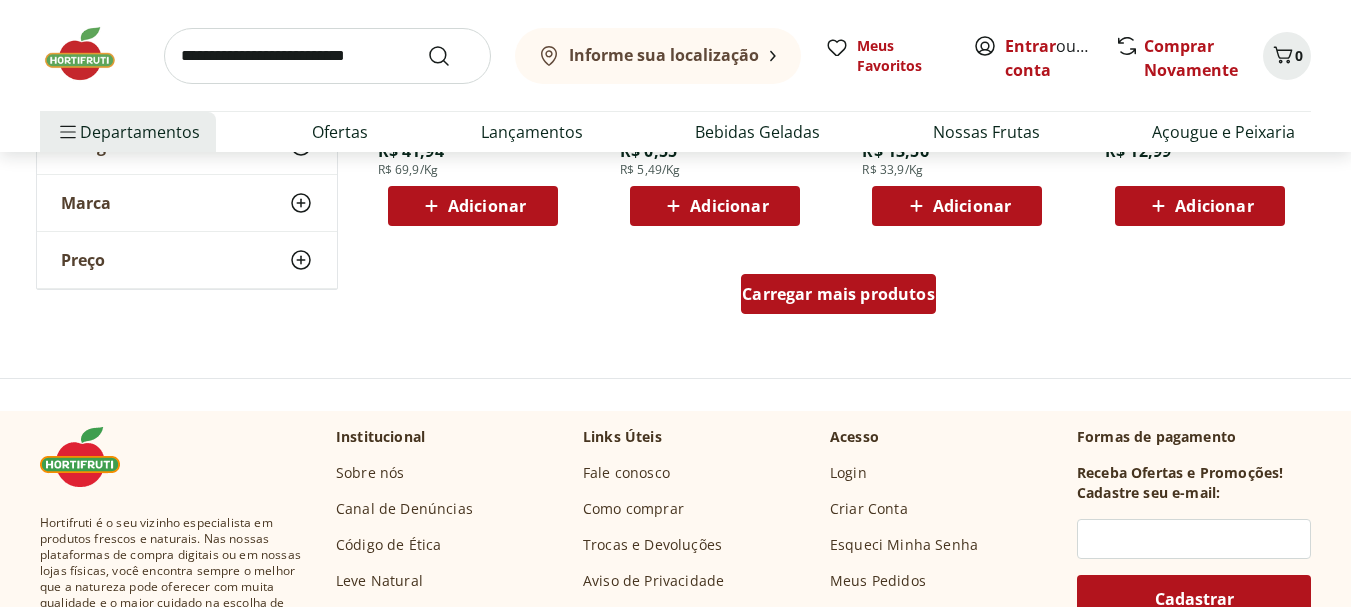 click on "Carregar mais produtos" at bounding box center (838, 298) 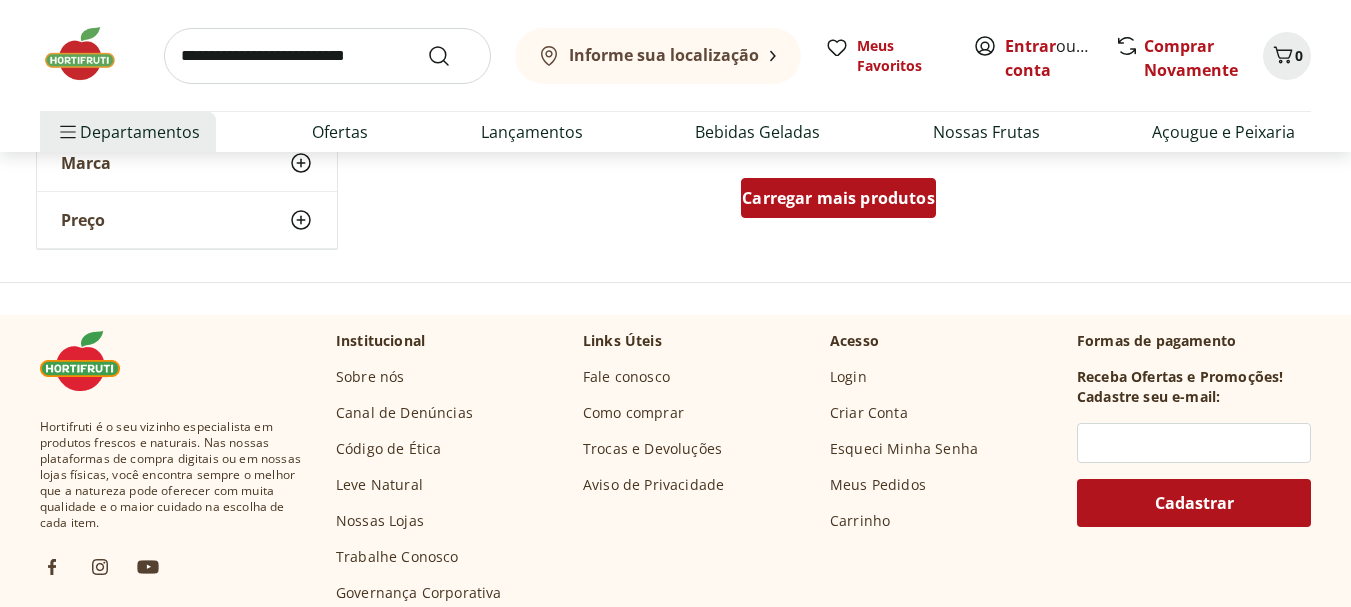 scroll, scrollTop: 3900, scrollLeft: 0, axis: vertical 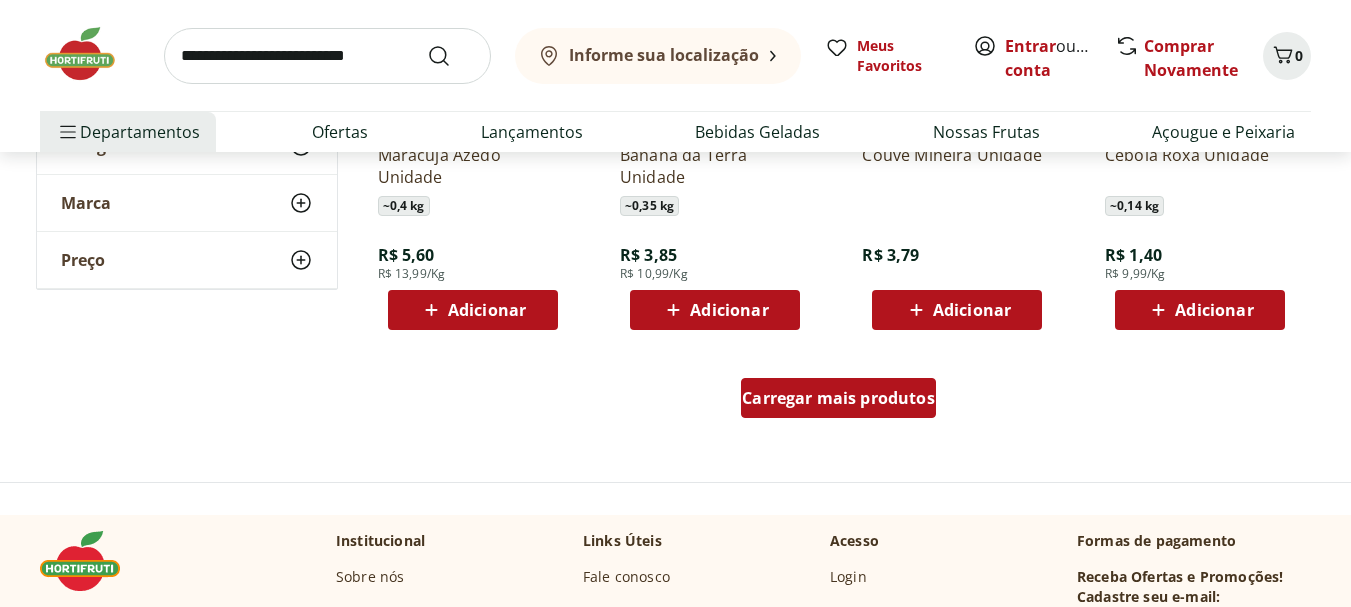 click on "Carregar mais produtos" at bounding box center (838, 398) 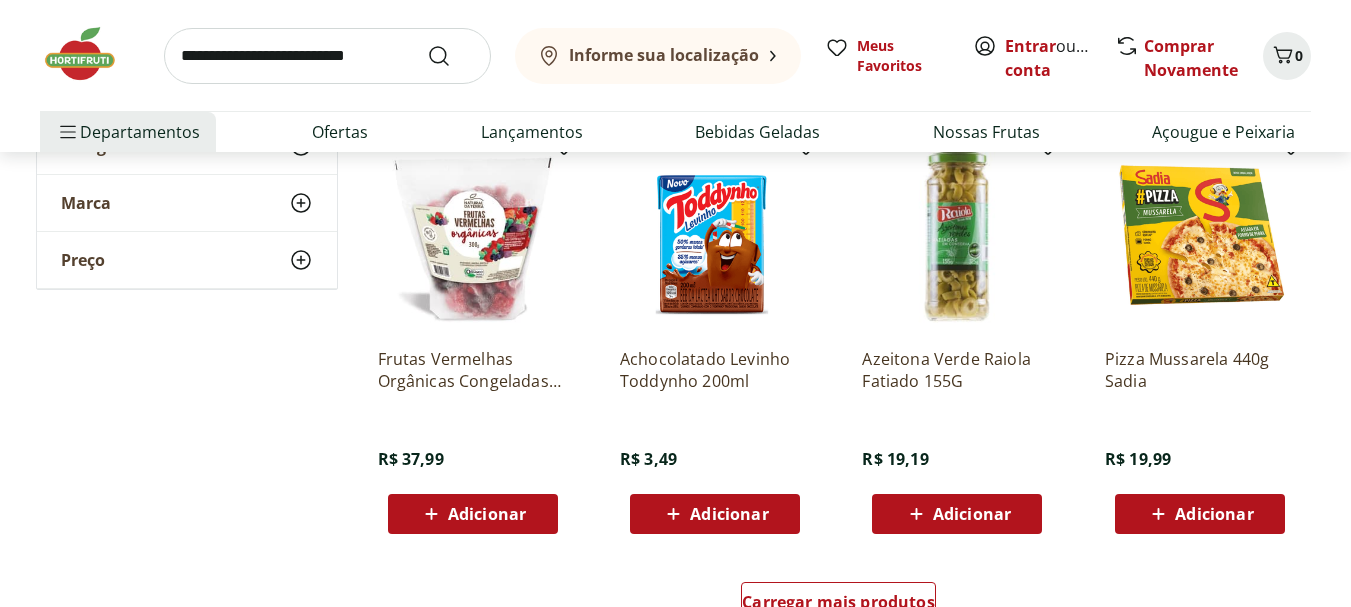 scroll, scrollTop: 5200, scrollLeft: 0, axis: vertical 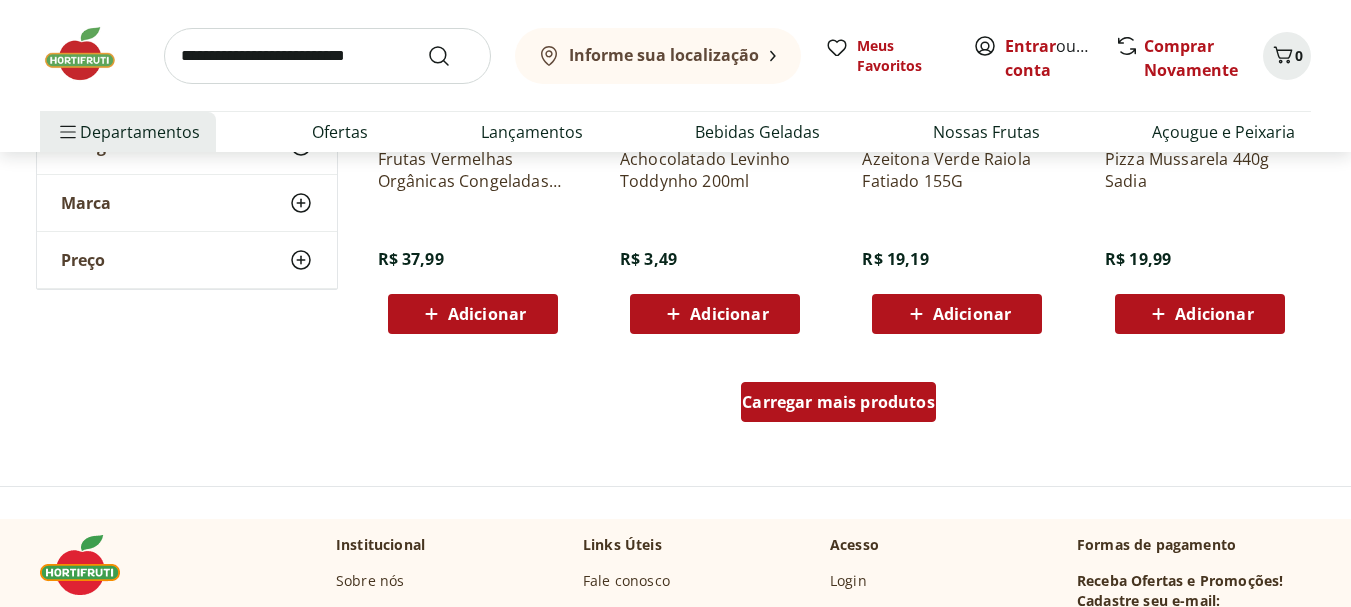 click on "Carregar mais produtos" at bounding box center (838, 402) 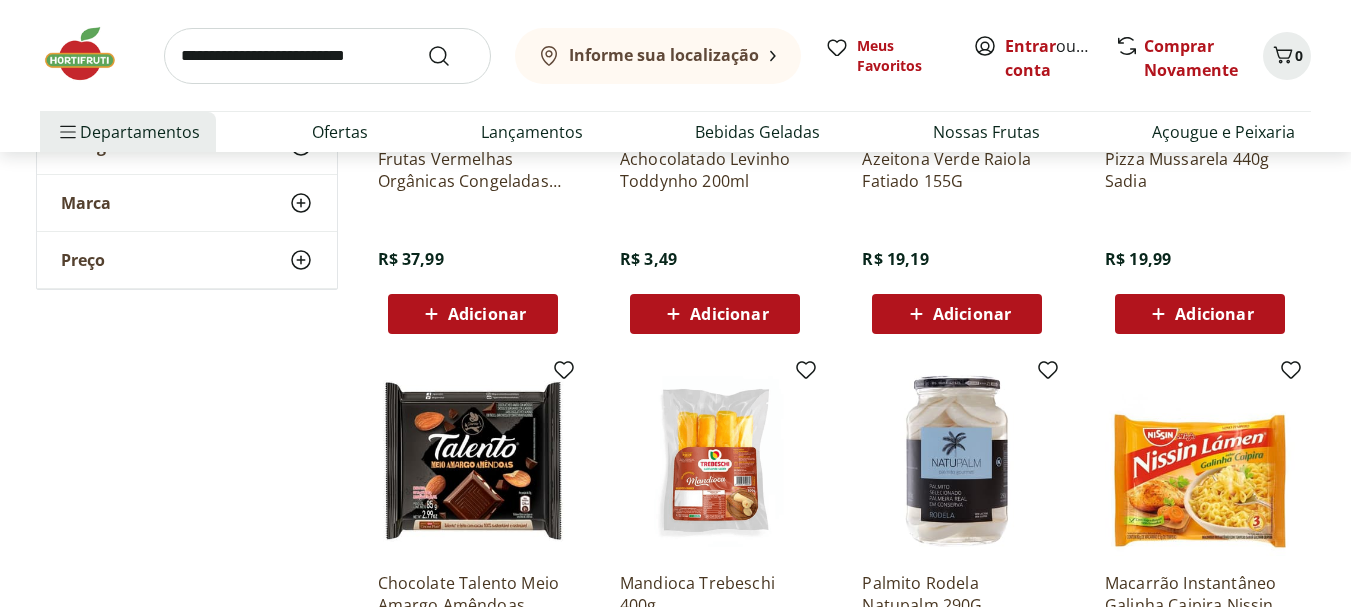 scroll, scrollTop: 5400, scrollLeft: 0, axis: vertical 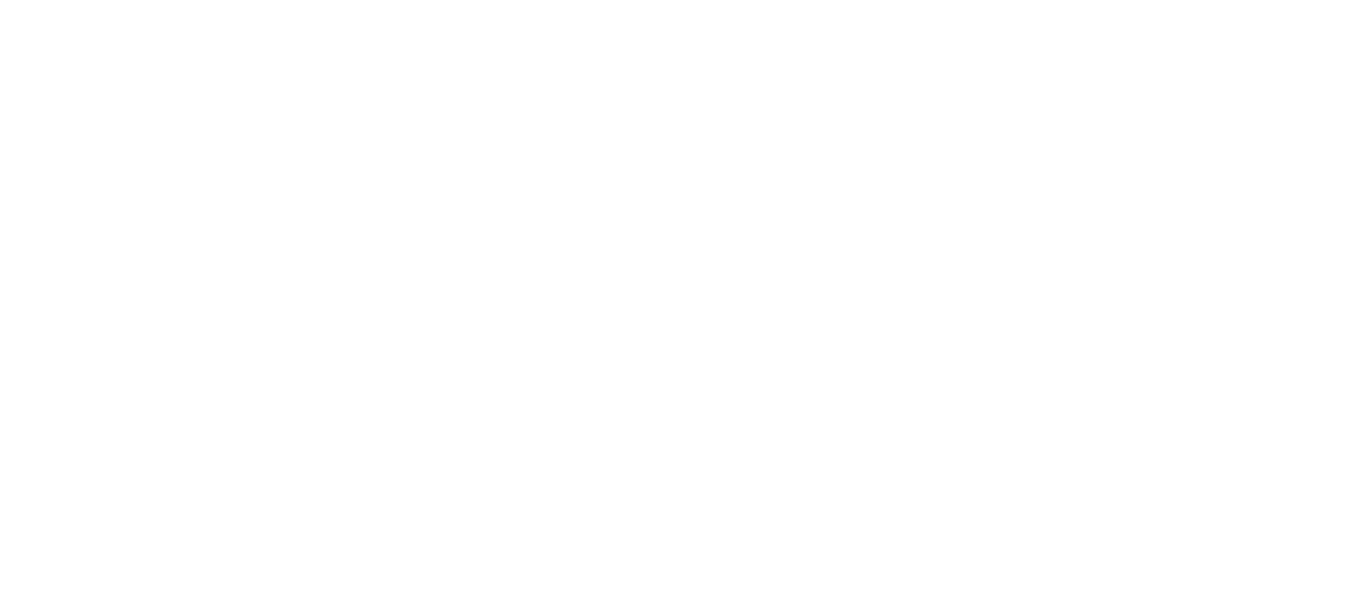 select on "**********" 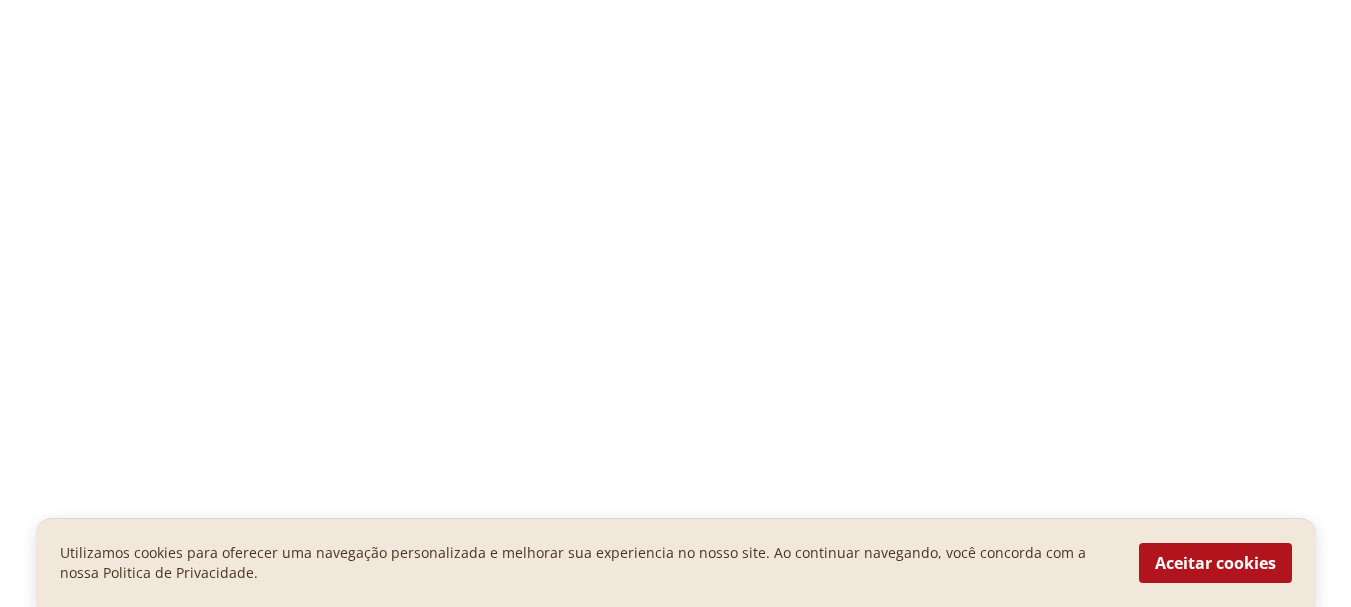 scroll, scrollTop: 0, scrollLeft: 0, axis: both 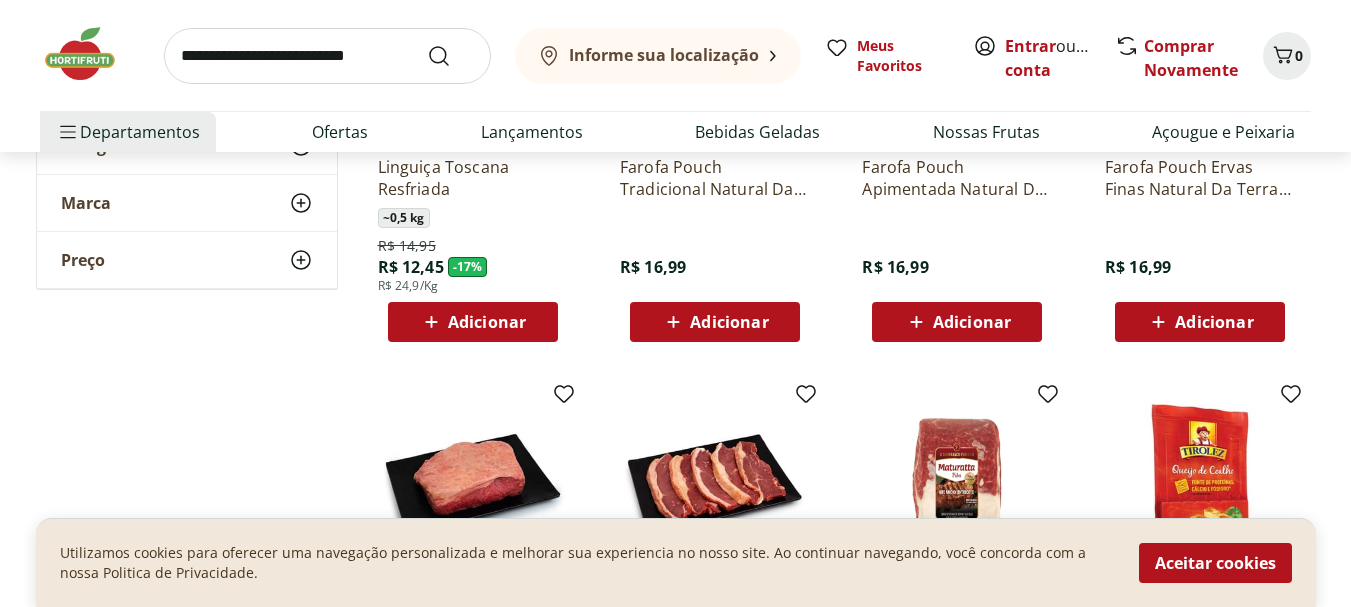 click on "Aceitar cookies" at bounding box center [1215, 563] 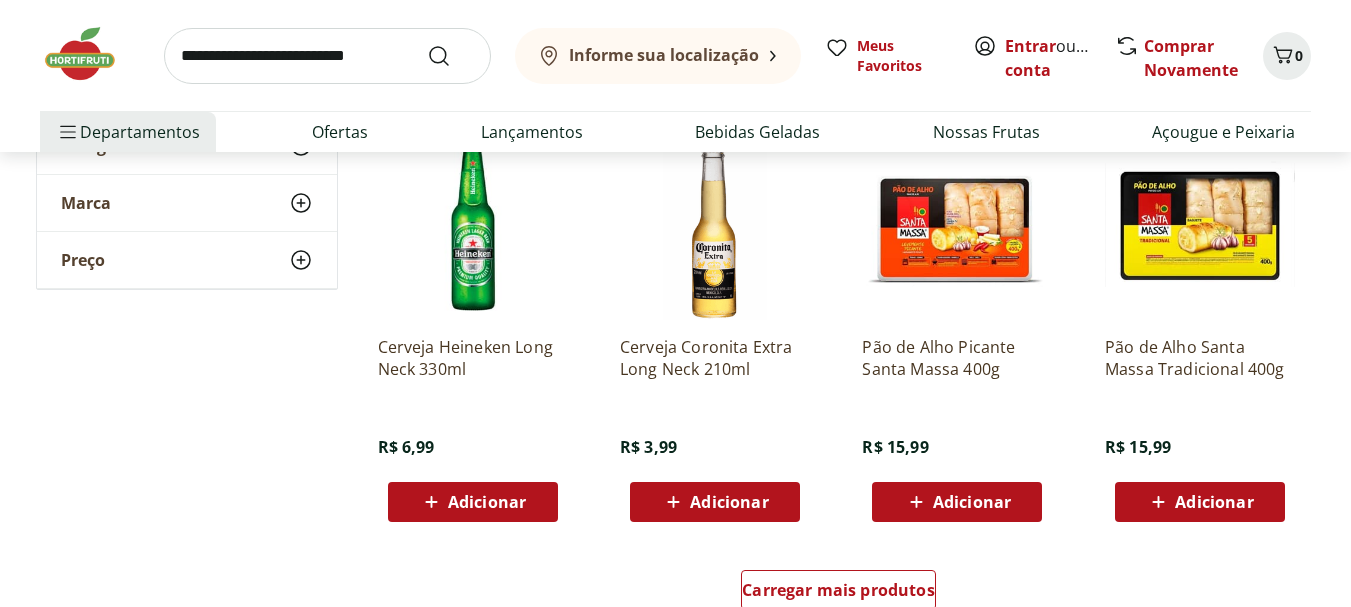 scroll, scrollTop: 1400, scrollLeft: 0, axis: vertical 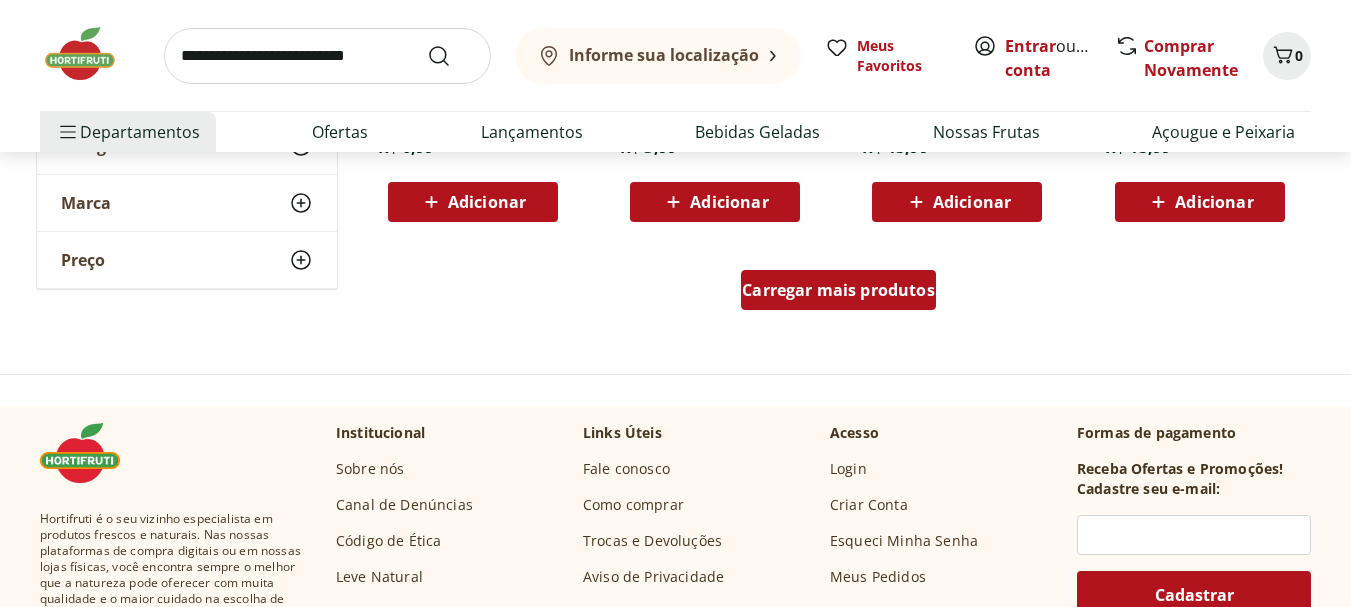 click on "Carregar mais produtos" at bounding box center [838, 290] 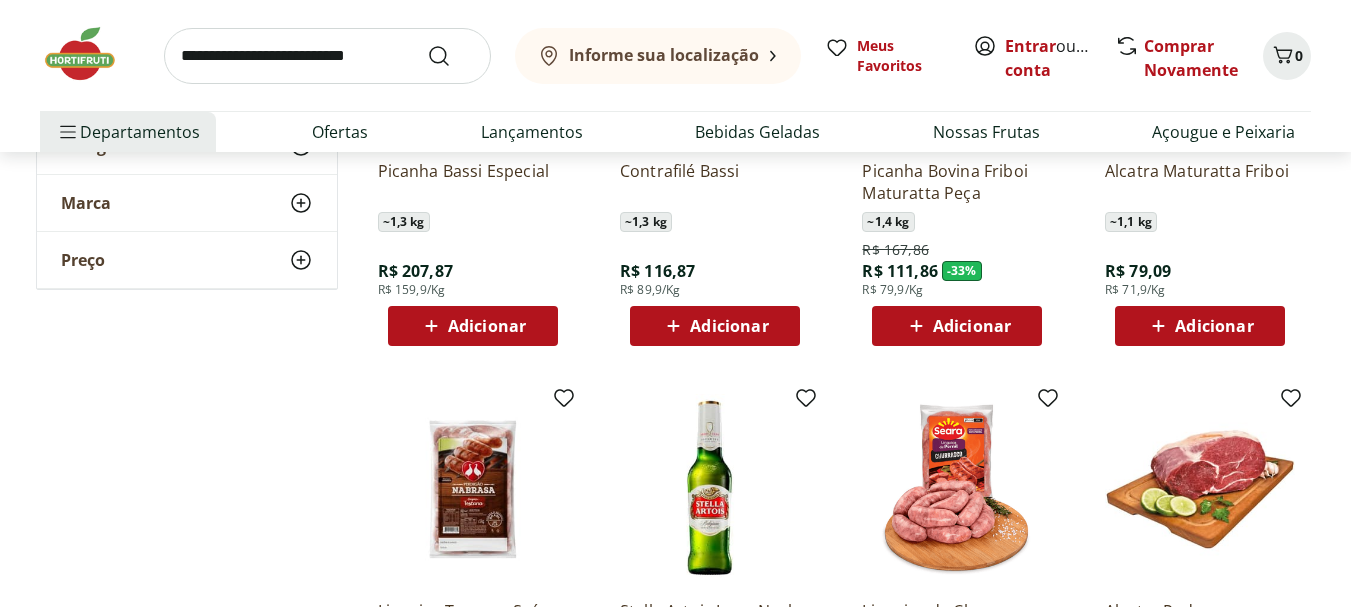scroll, scrollTop: 1500, scrollLeft: 0, axis: vertical 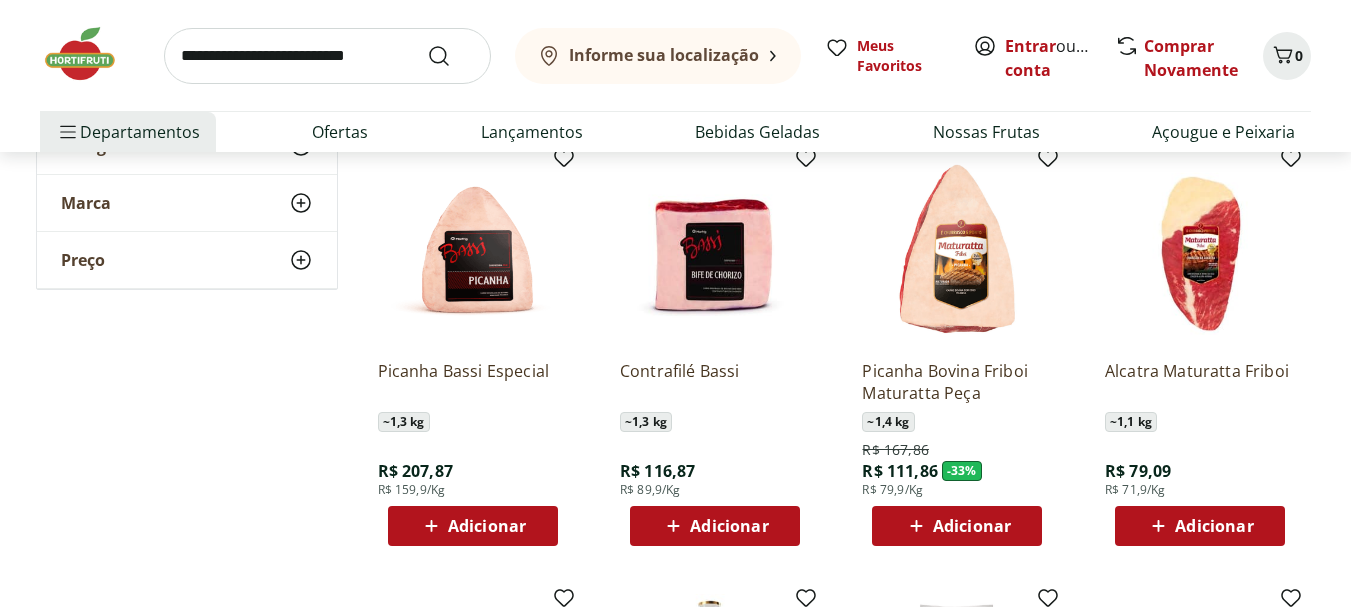 click at bounding box center [715, 249] 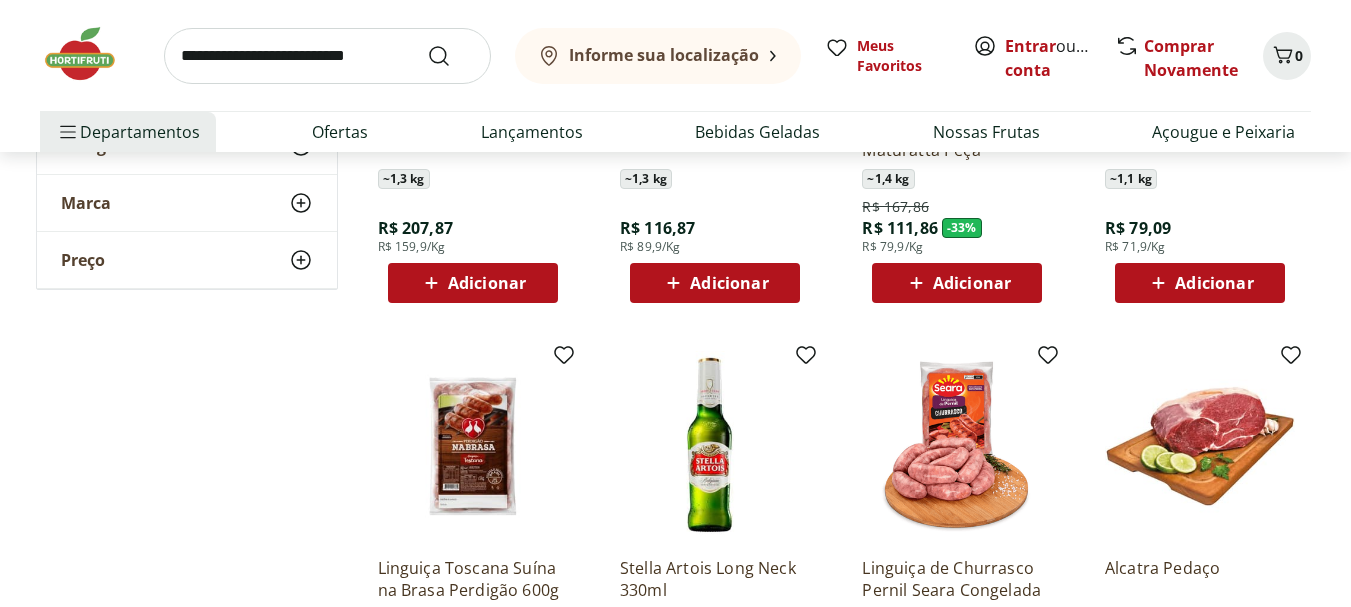 scroll, scrollTop: 1800, scrollLeft: 0, axis: vertical 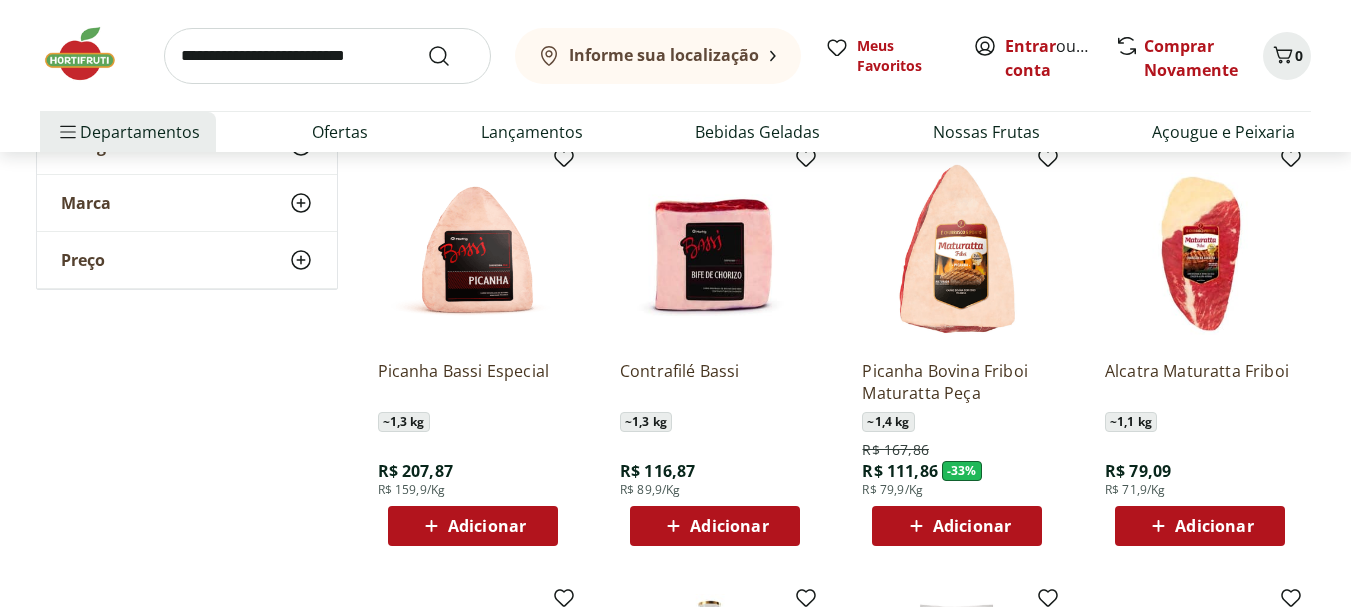 click at bounding box center (957, 249) 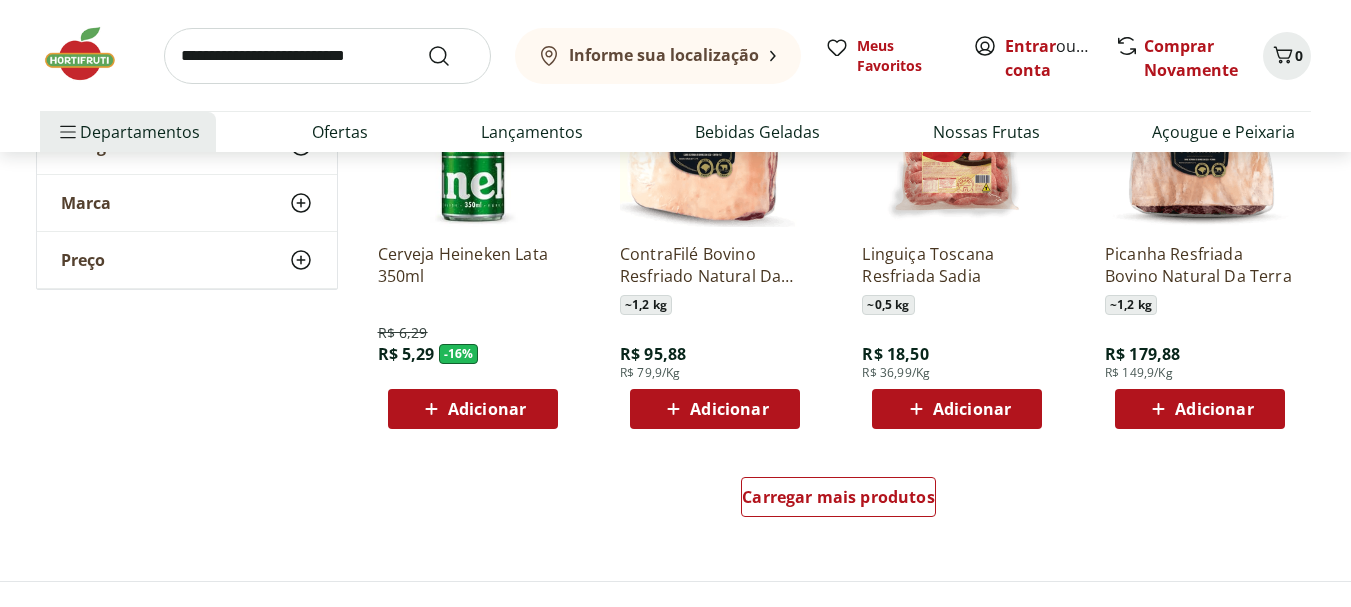 scroll, scrollTop: 2500, scrollLeft: 0, axis: vertical 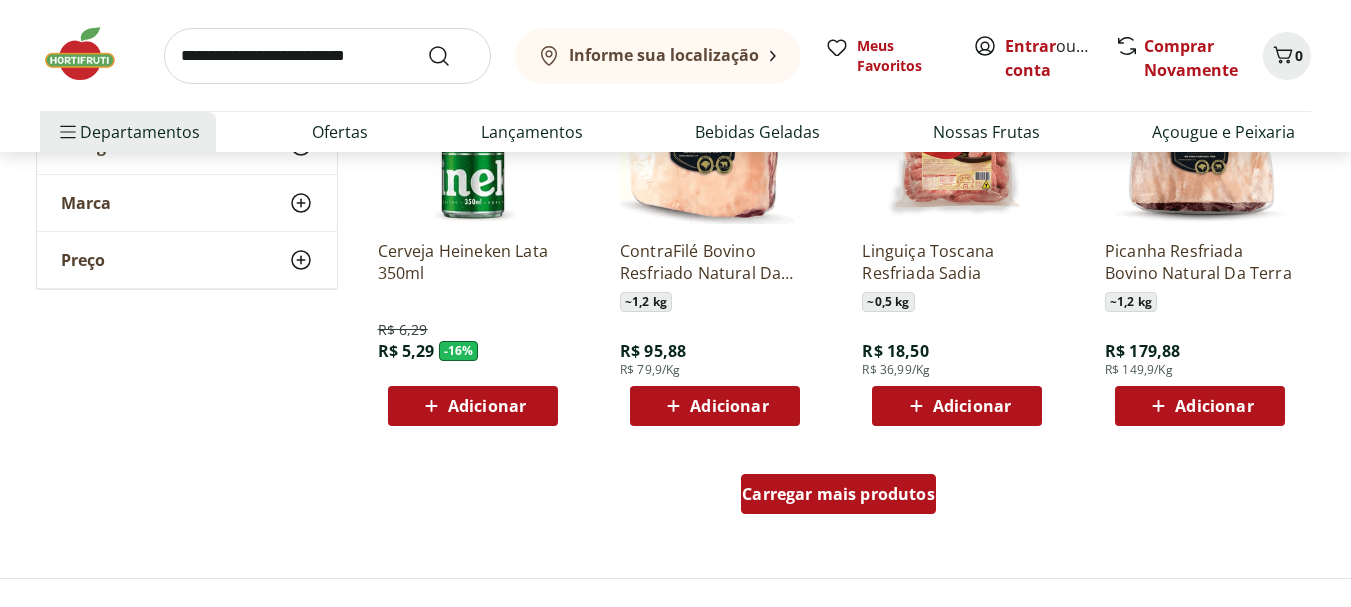 click on "Carregar mais produtos" at bounding box center [838, 494] 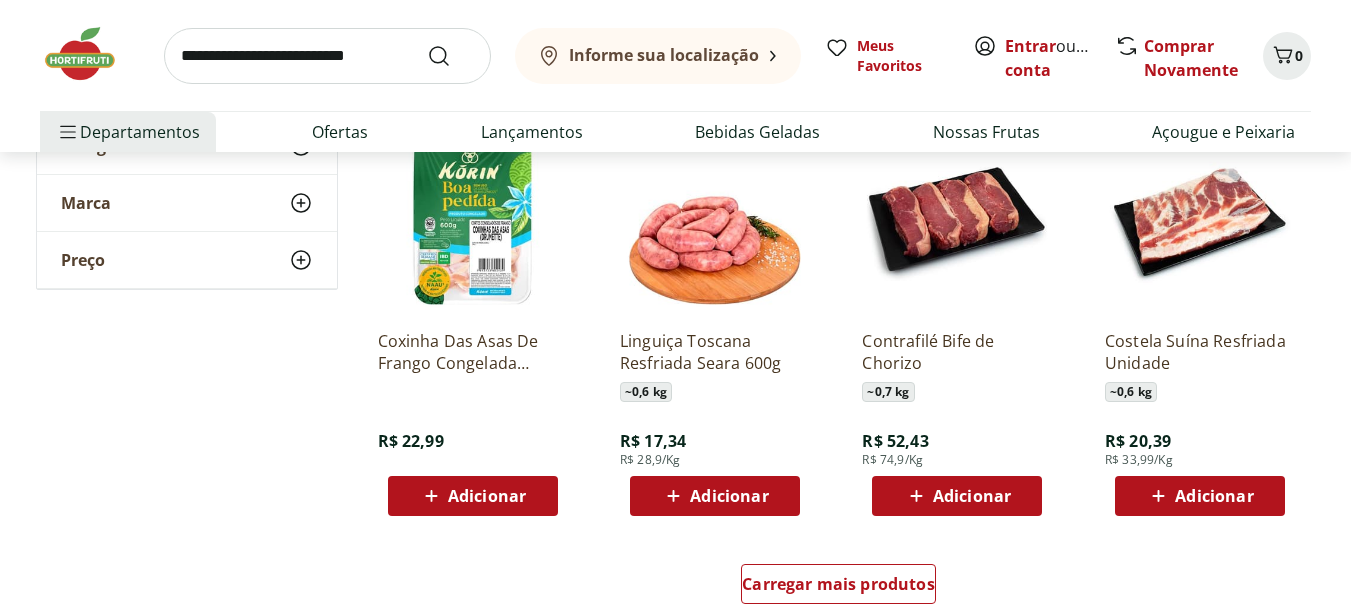 scroll, scrollTop: 3800, scrollLeft: 0, axis: vertical 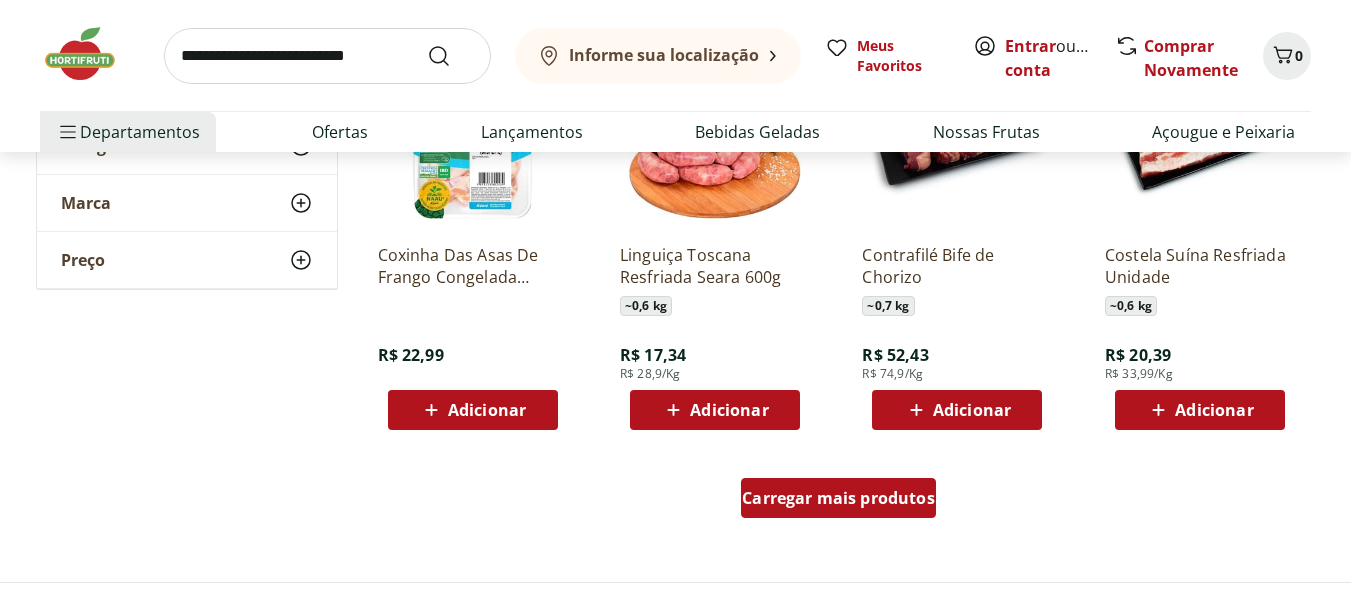 click on "Carregar mais produtos" at bounding box center (838, 498) 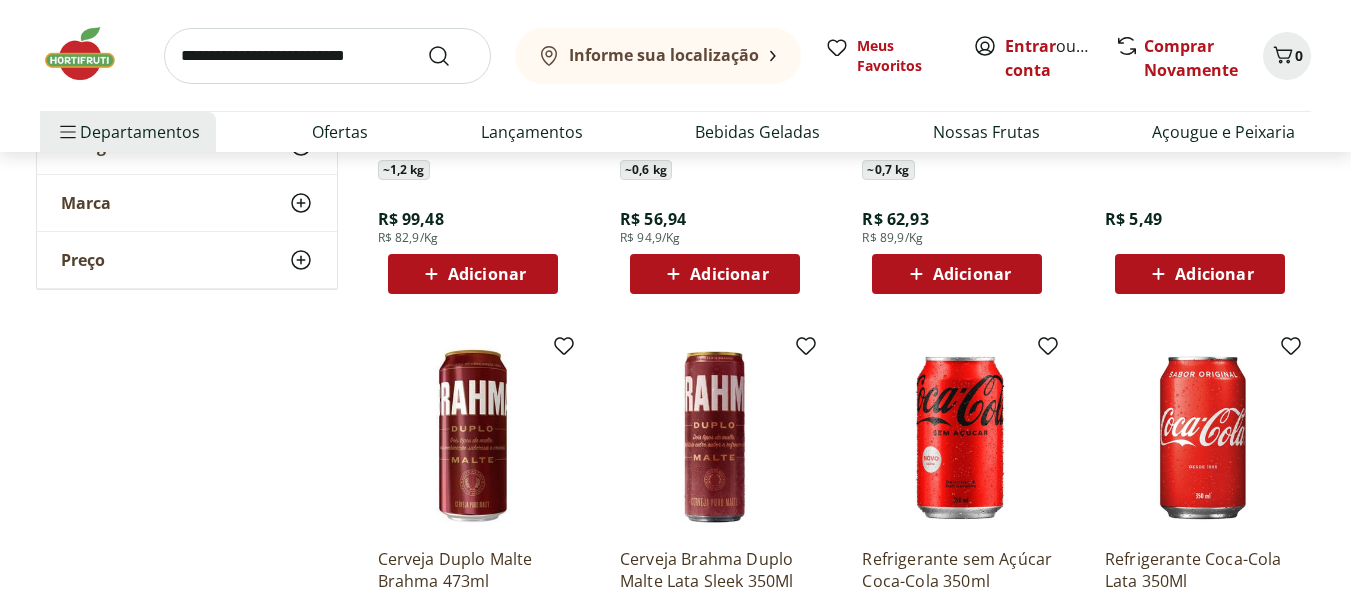 scroll, scrollTop: 5100, scrollLeft: 0, axis: vertical 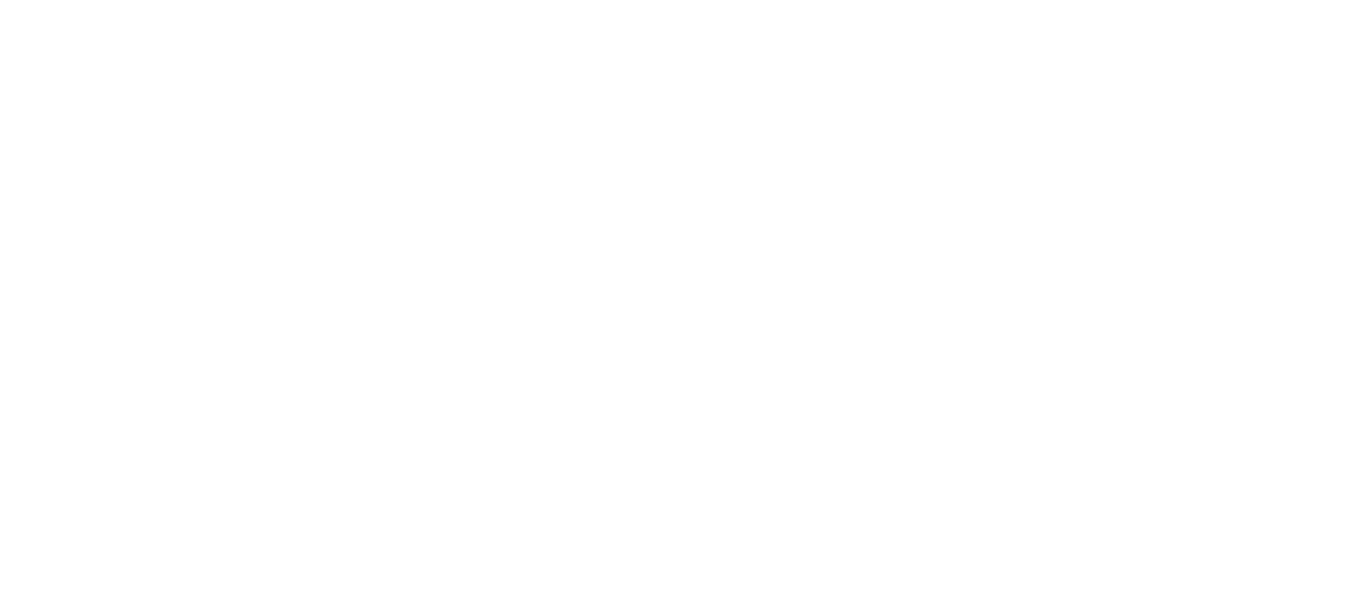 select on "**********" 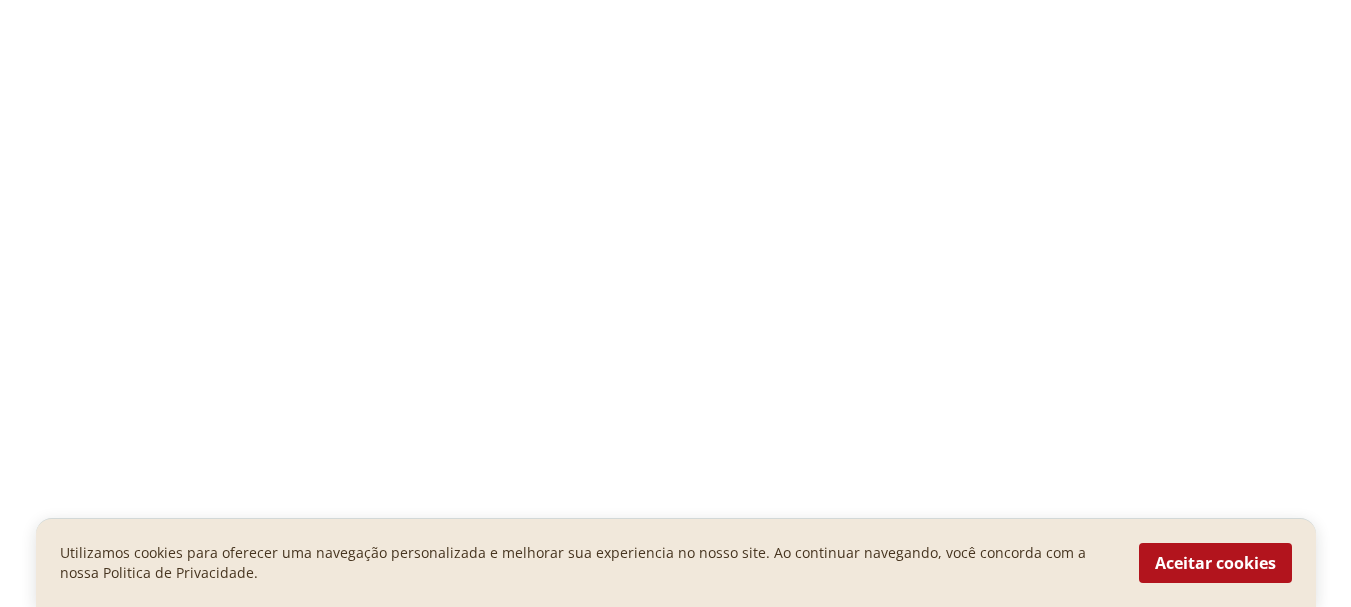scroll, scrollTop: 0, scrollLeft: 0, axis: both 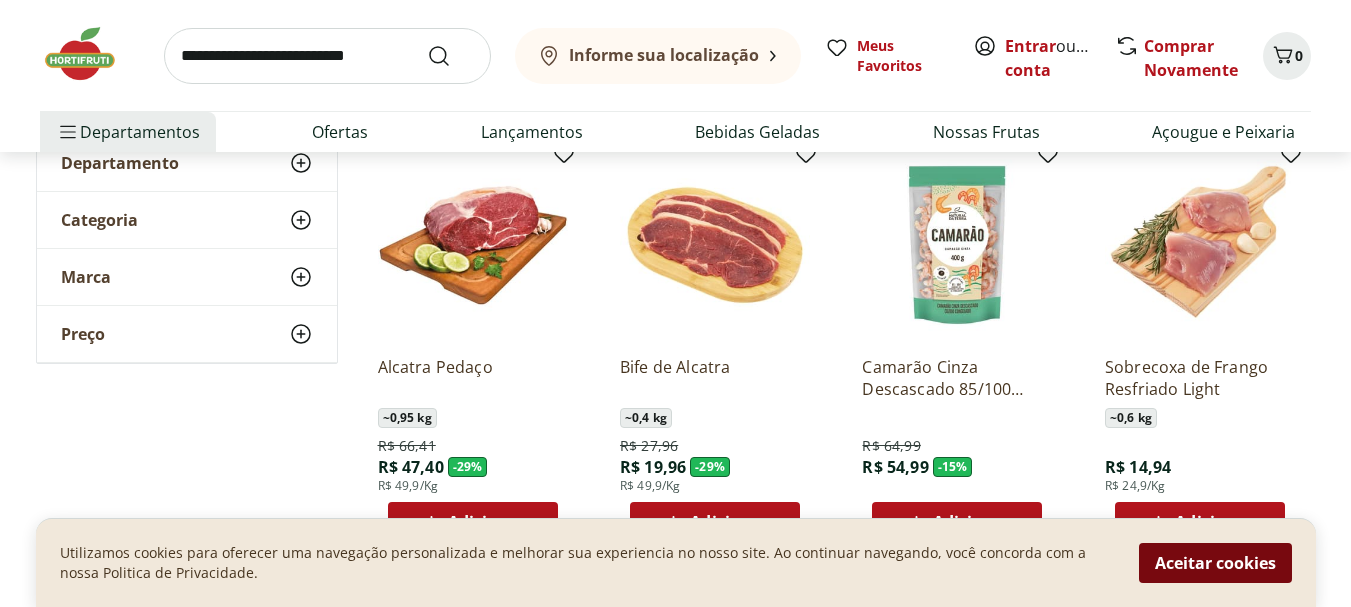 click on "Aceitar cookies" at bounding box center [1215, 563] 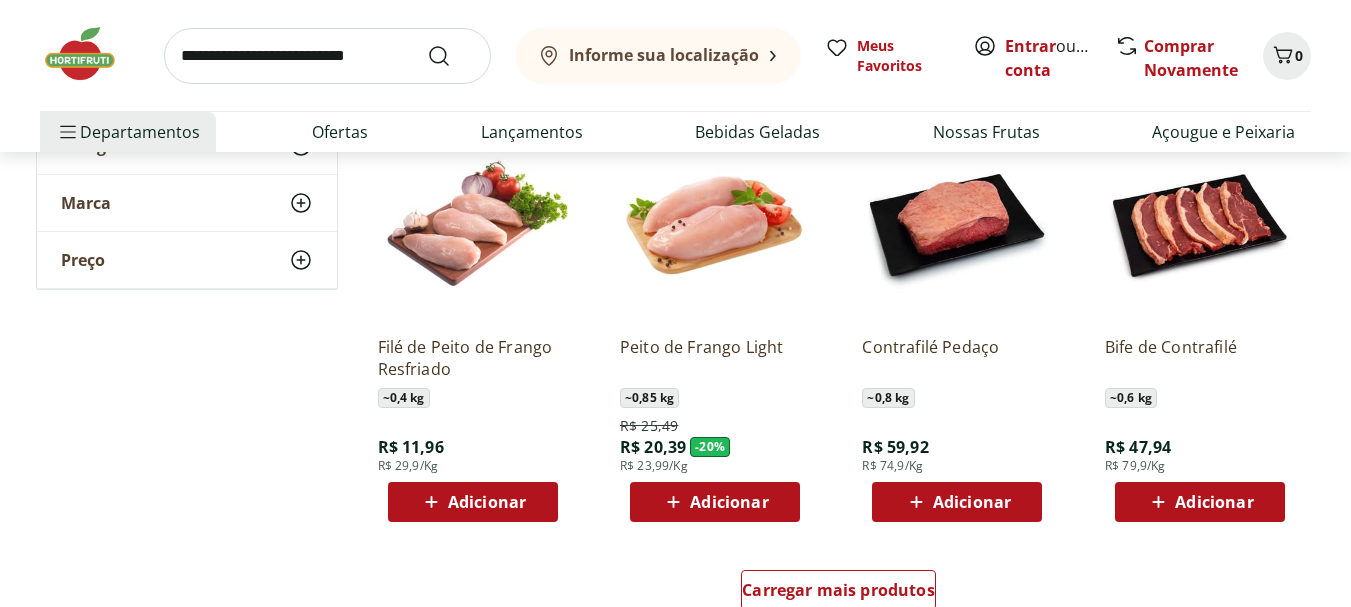 scroll, scrollTop: 1400, scrollLeft: 0, axis: vertical 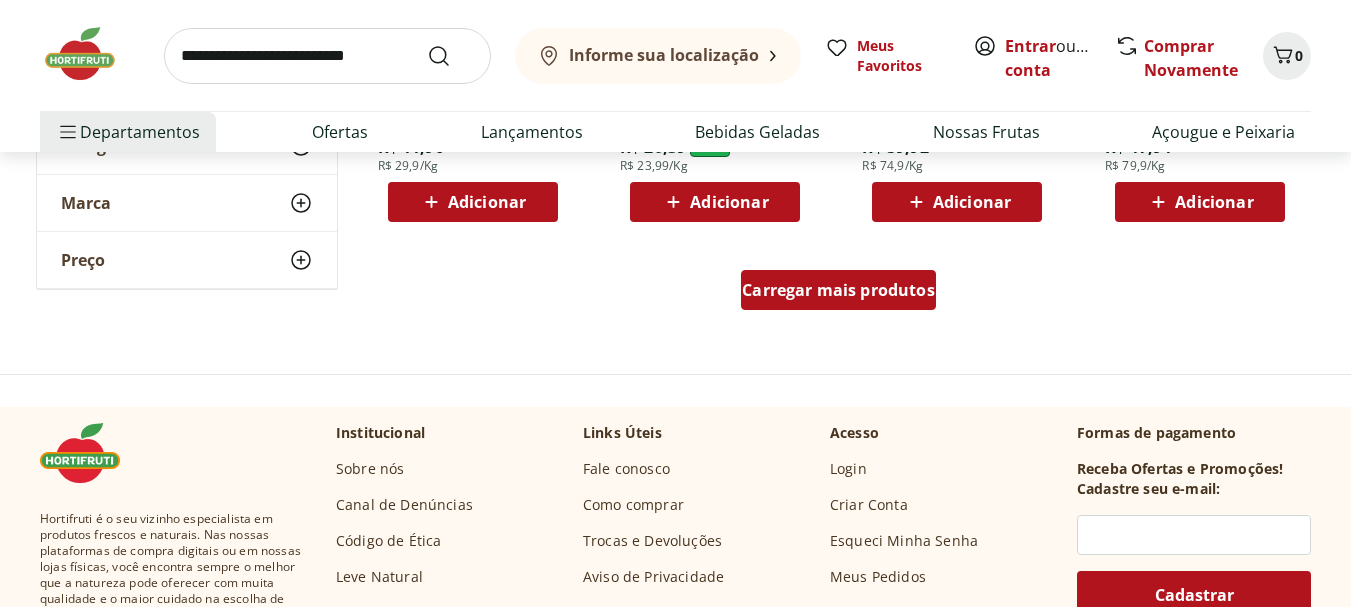 click on "Carregar mais produtos" at bounding box center [838, 290] 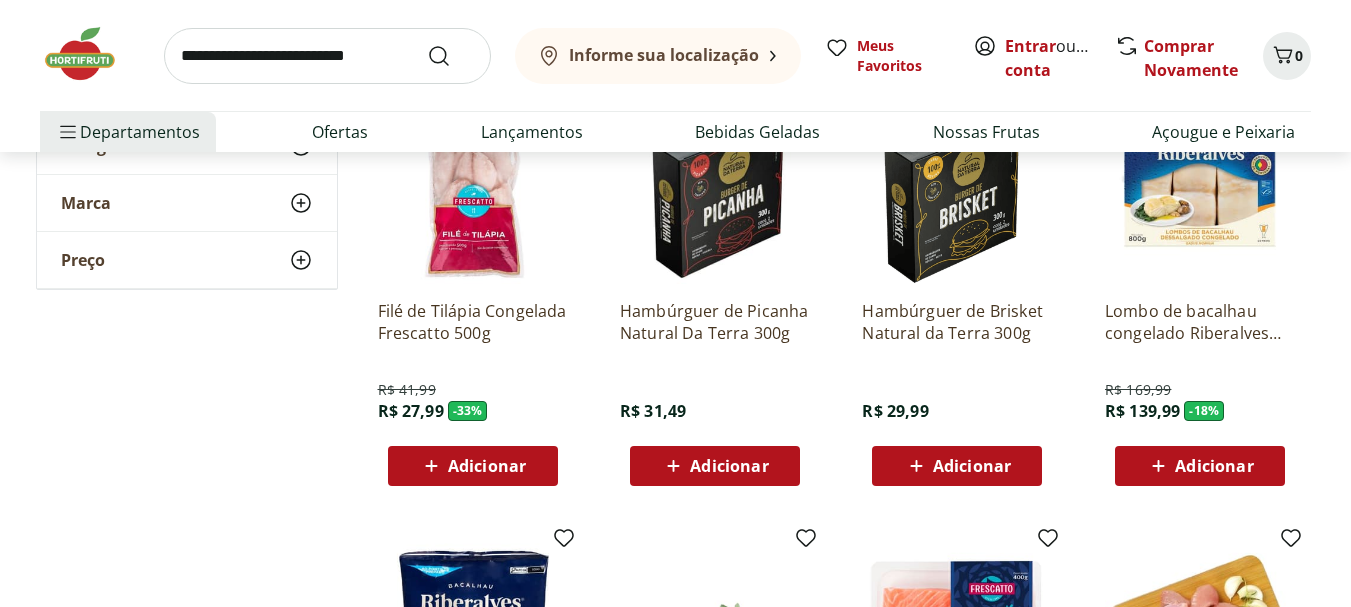 scroll, scrollTop: 1900, scrollLeft: 0, axis: vertical 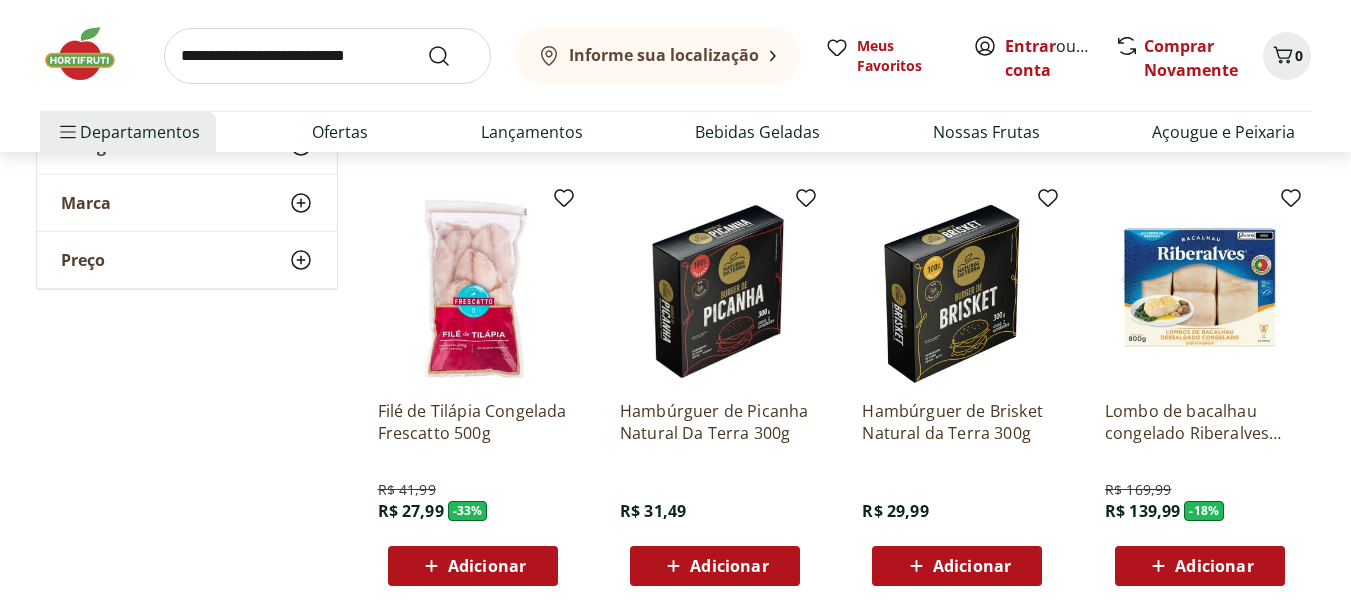 click at bounding box center [1200, 289] 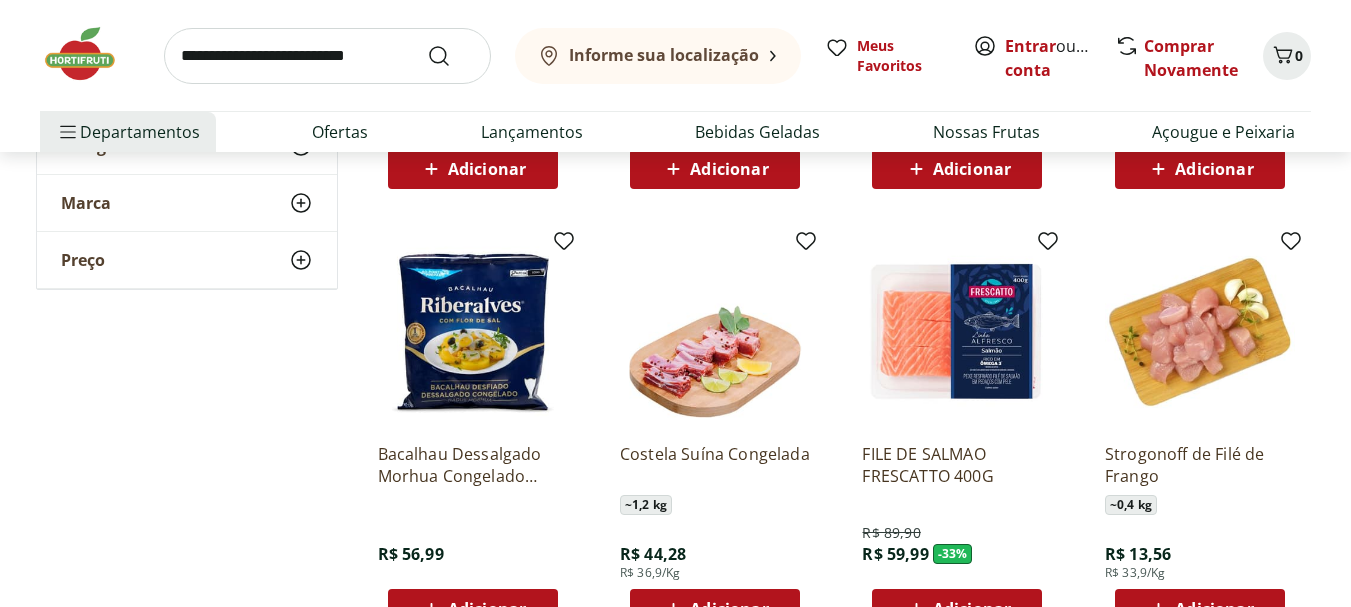 scroll, scrollTop: 2400, scrollLeft: 0, axis: vertical 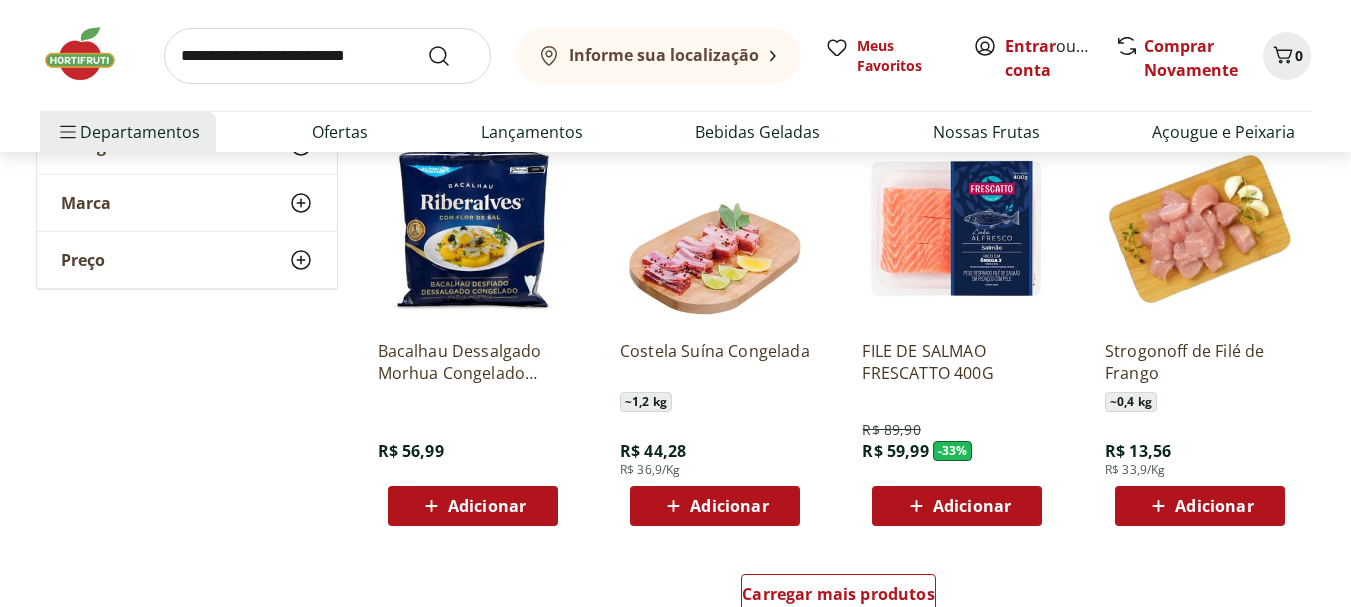 click at bounding box center (957, 229) 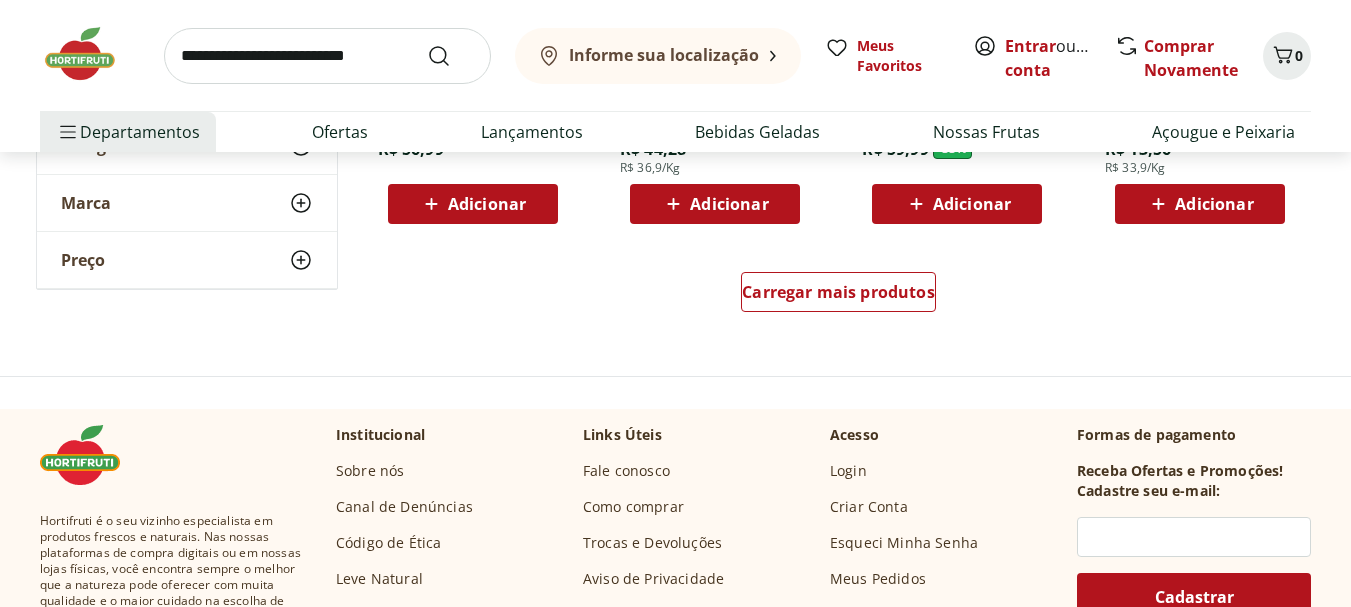 scroll, scrollTop: 2800, scrollLeft: 0, axis: vertical 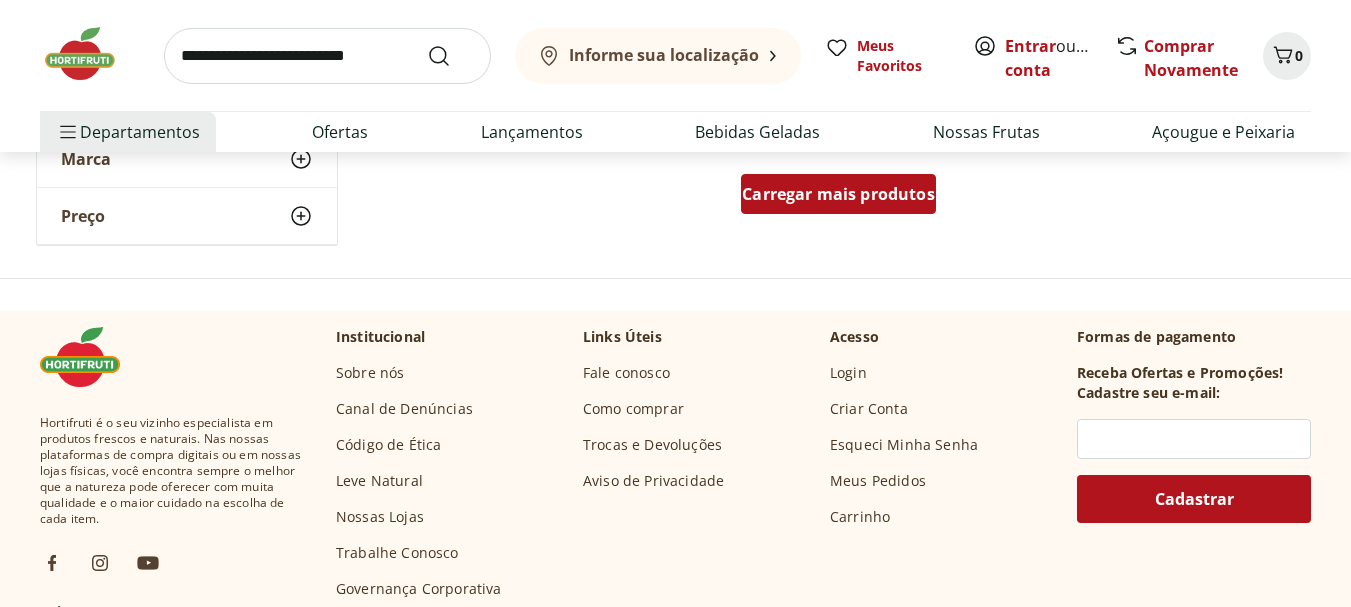 click on "Carregar mais produtos" at bounding box center (838, 194) 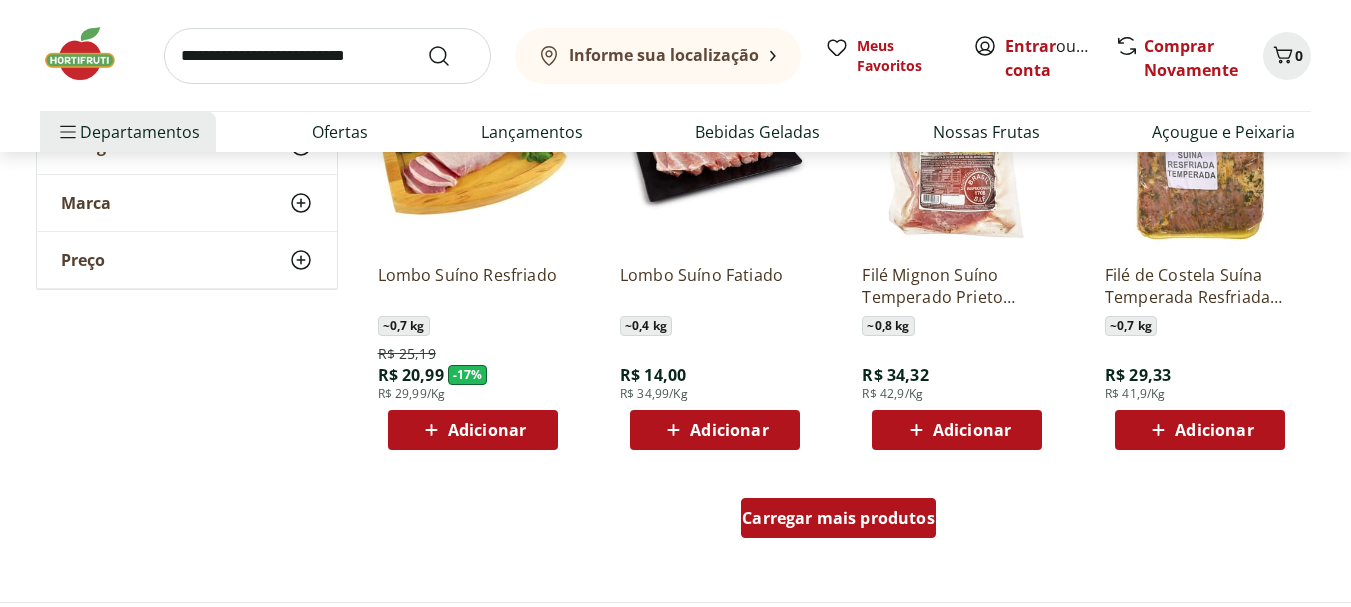 scroll, scrollTop: 3900, scrollLeft: 0, axis: vertical 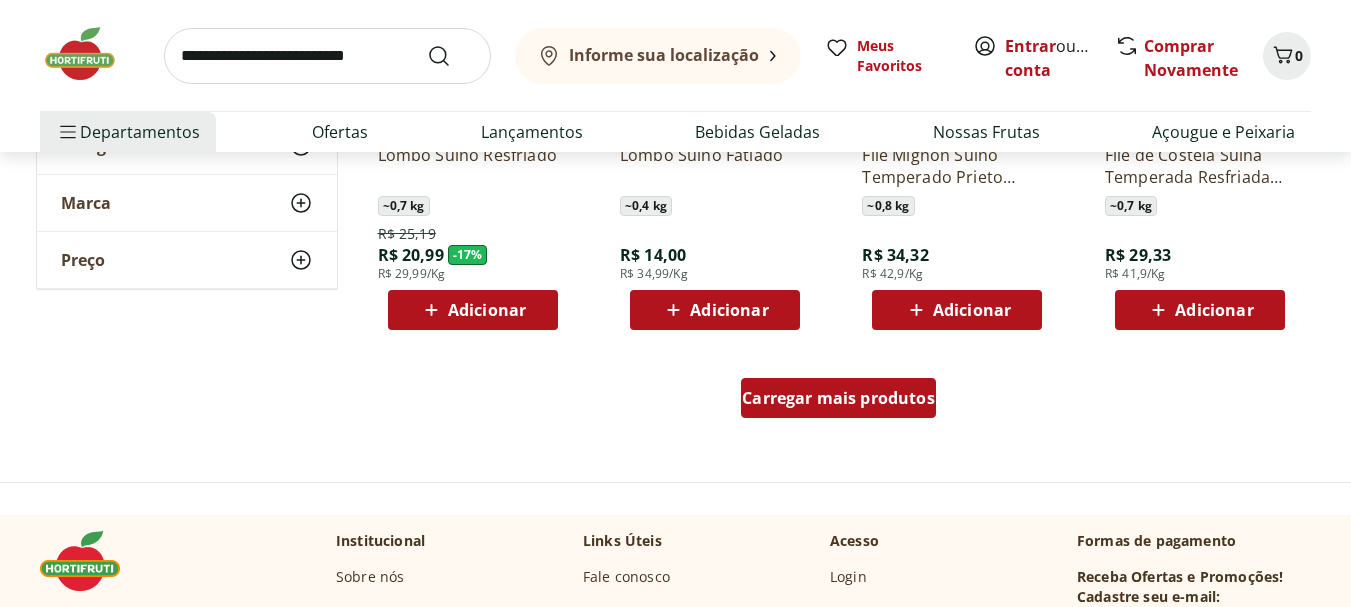 click on "Carregar mais produtos" at bounding box center (838, 398) 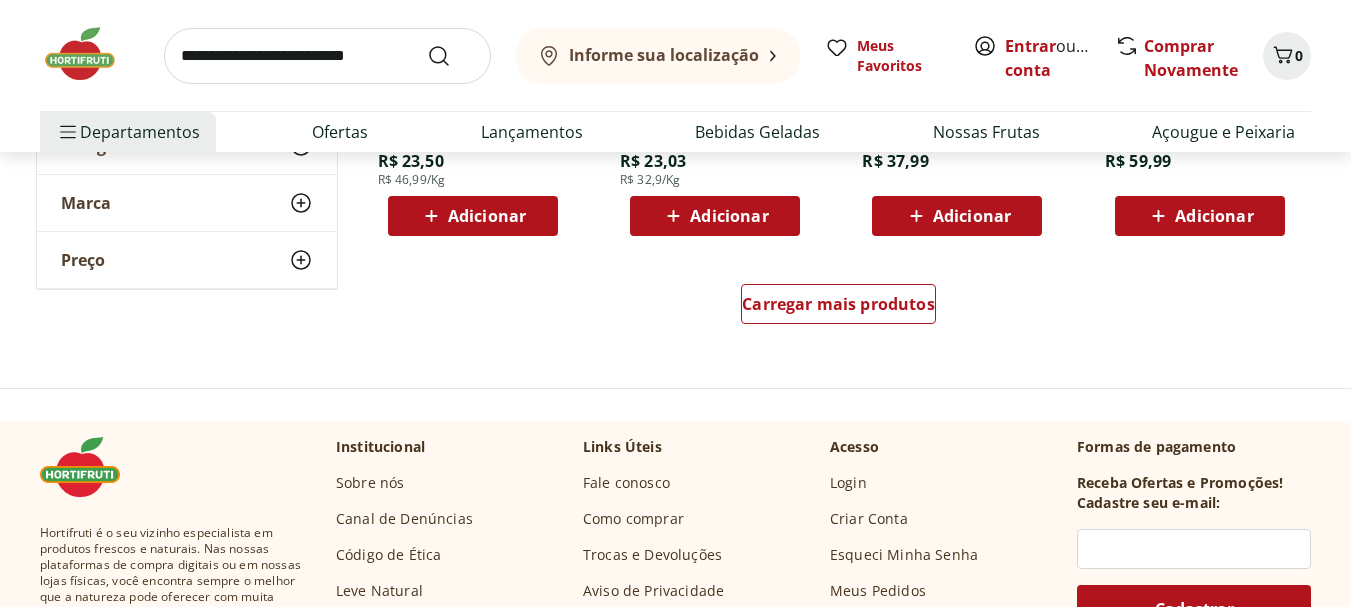 scroll, scrollTop: 5300, scrollLeft: 0, axis: vertical 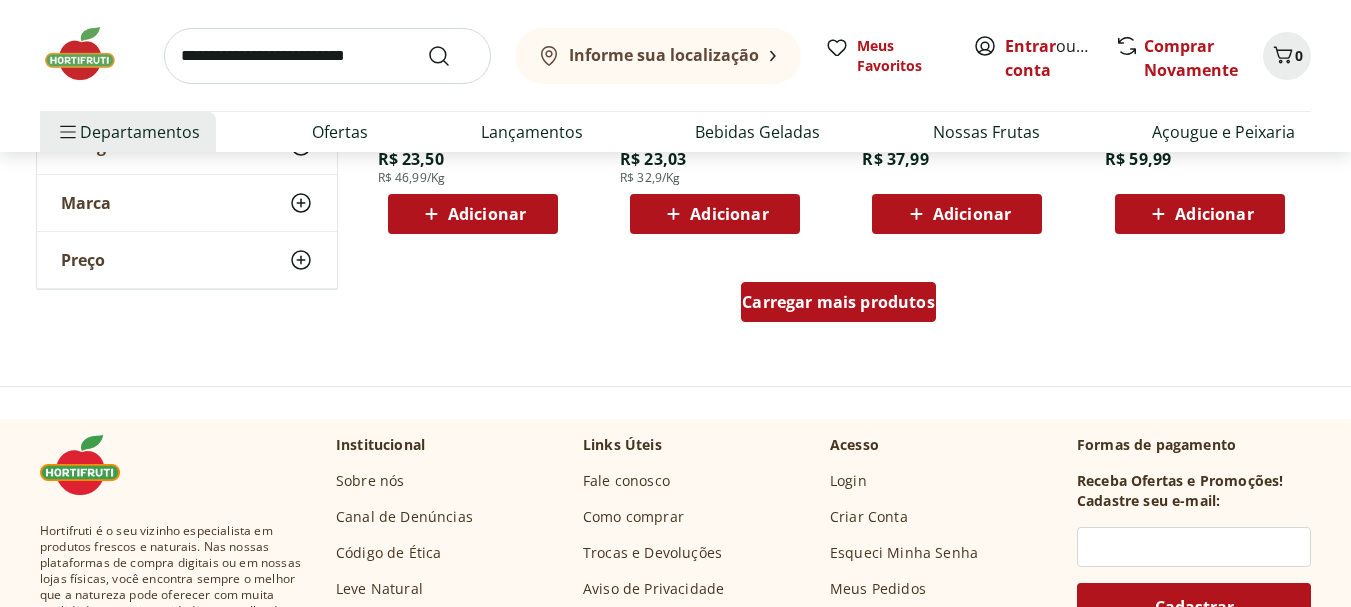 click on "Carregar mais produtos" at bounding box center [838, 302] 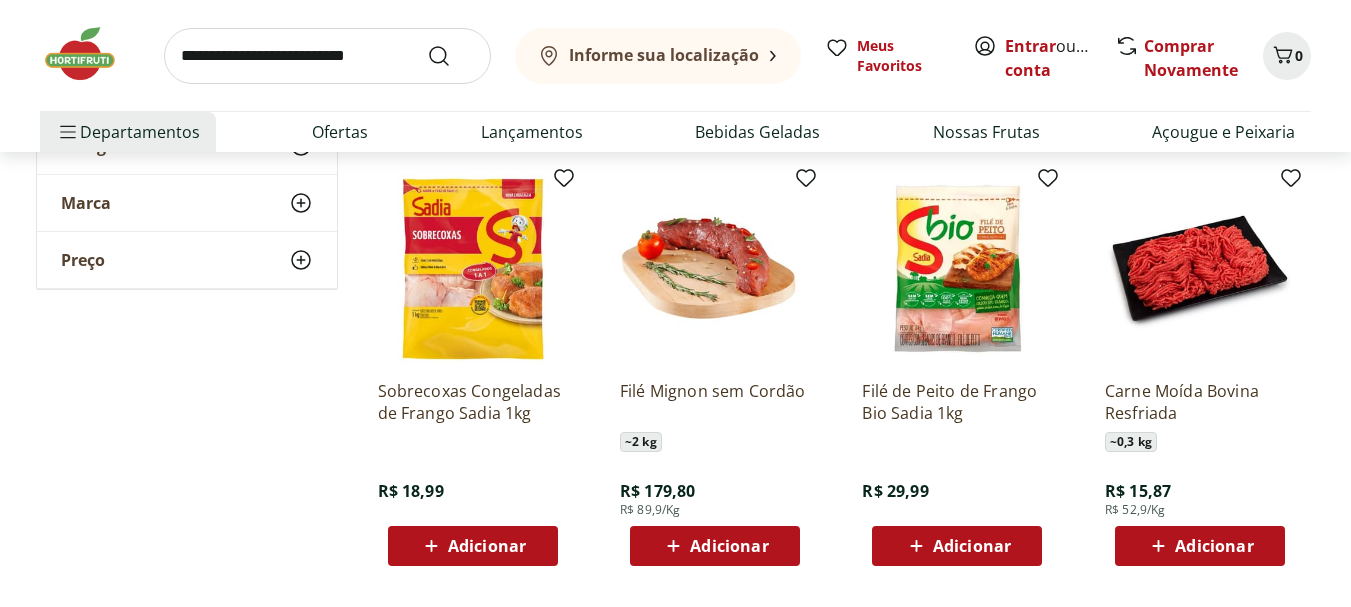 scroll, scrollTop: 6000, scrollLeft: 0, axis: vertical 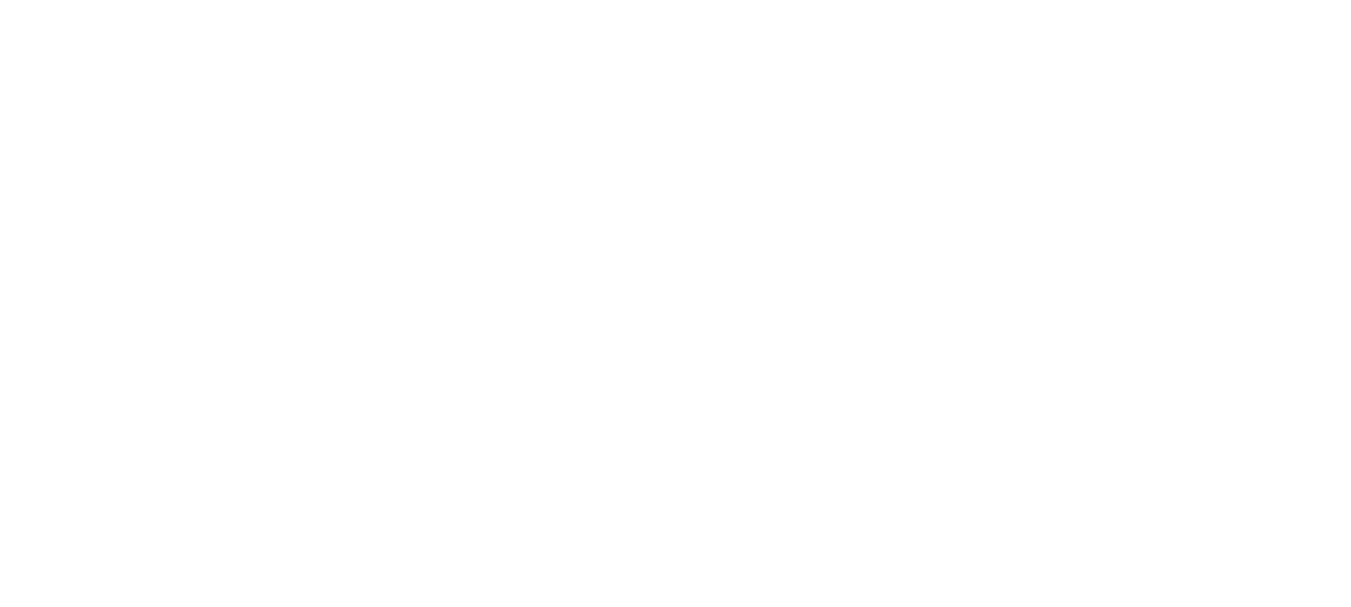 select on "**********" 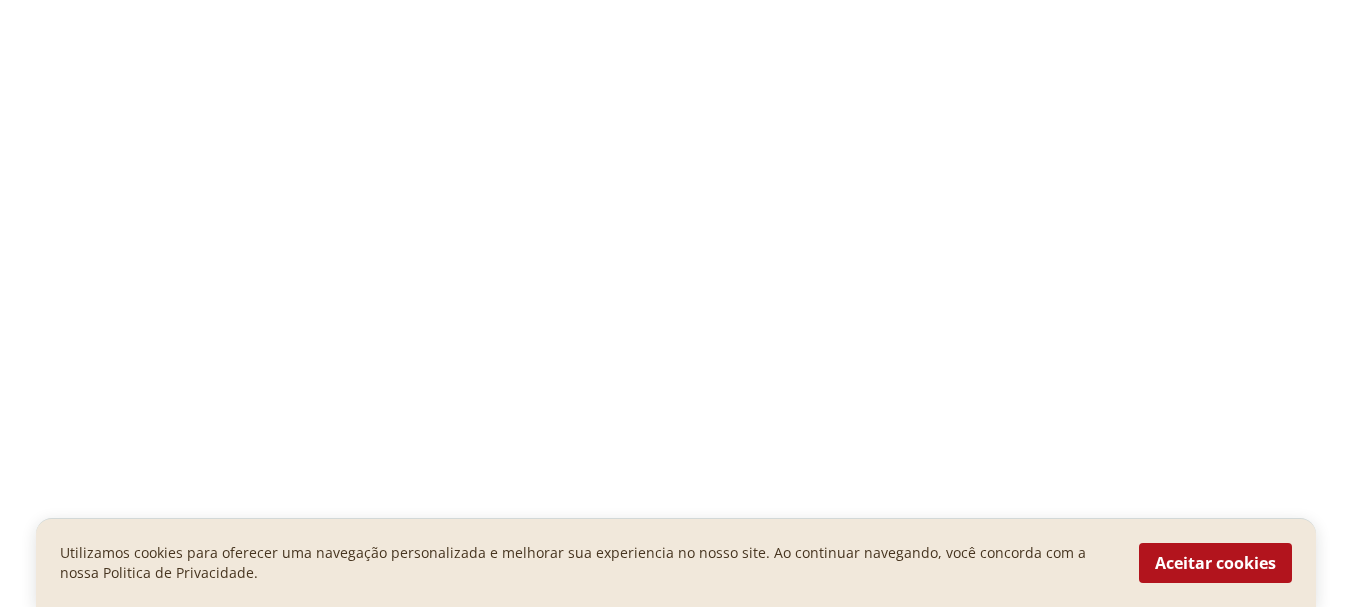 scroll, scrollTop: 0, scrollLeft: 0, axis: both 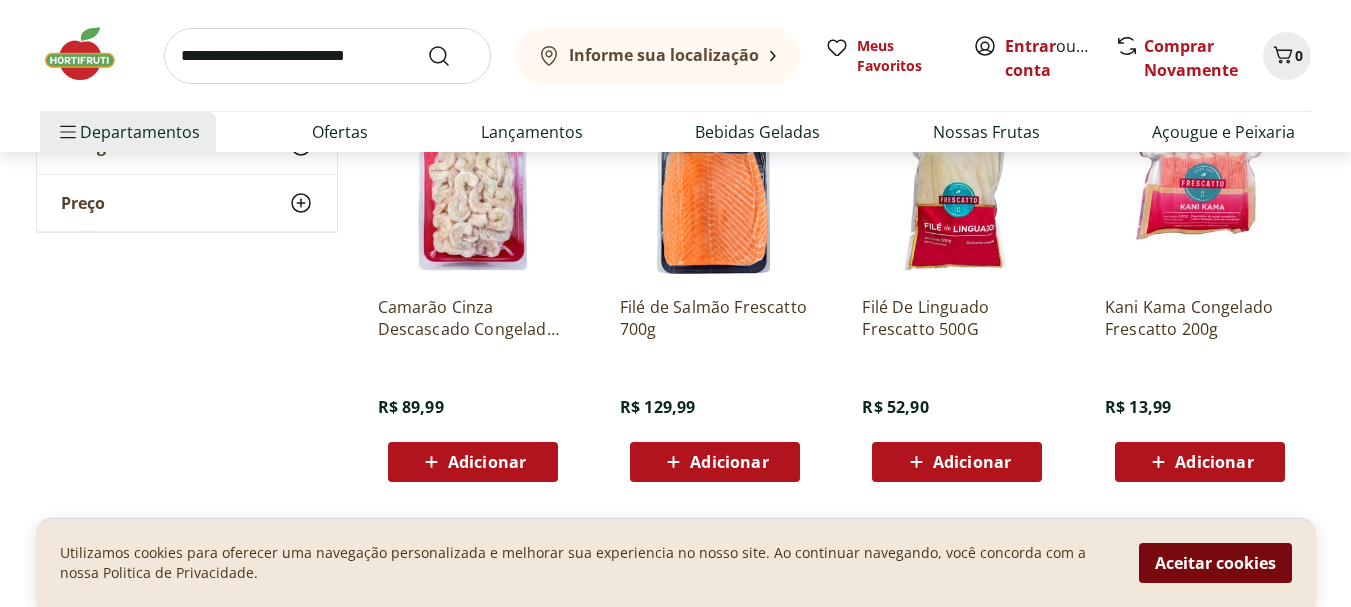 click on "Aceitar cookies" at bounding box center (1215, 563) 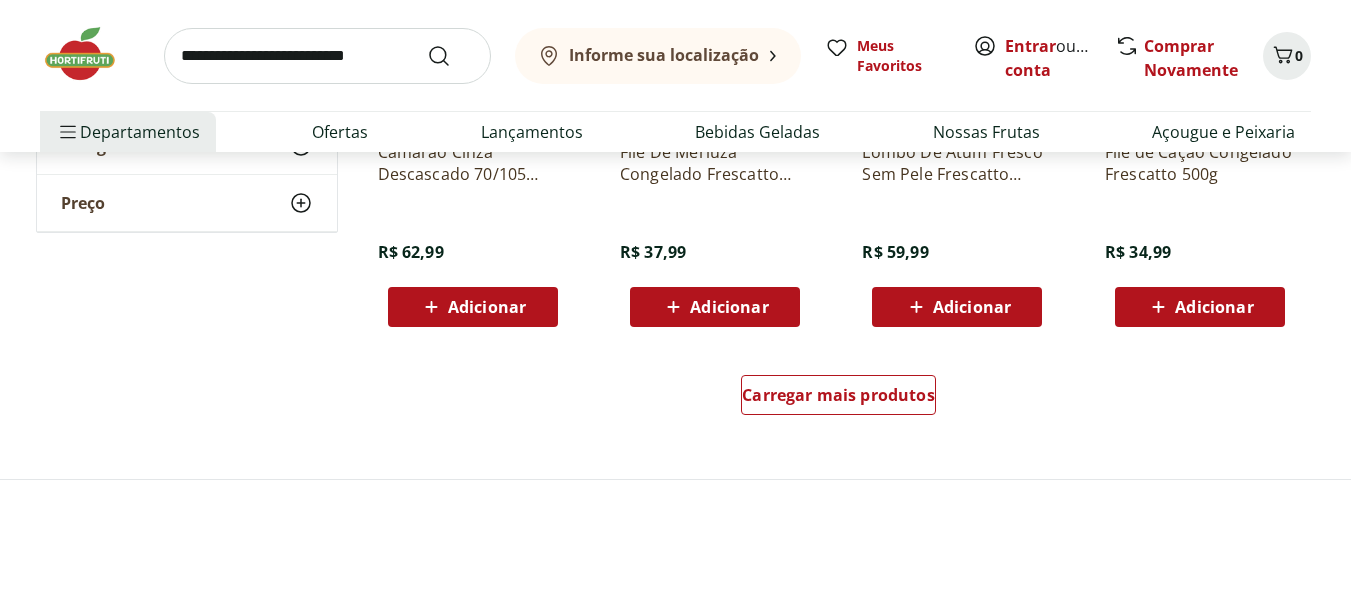 scroll, scrollTop: 1300, scrollLeft: 0, axis: vertical 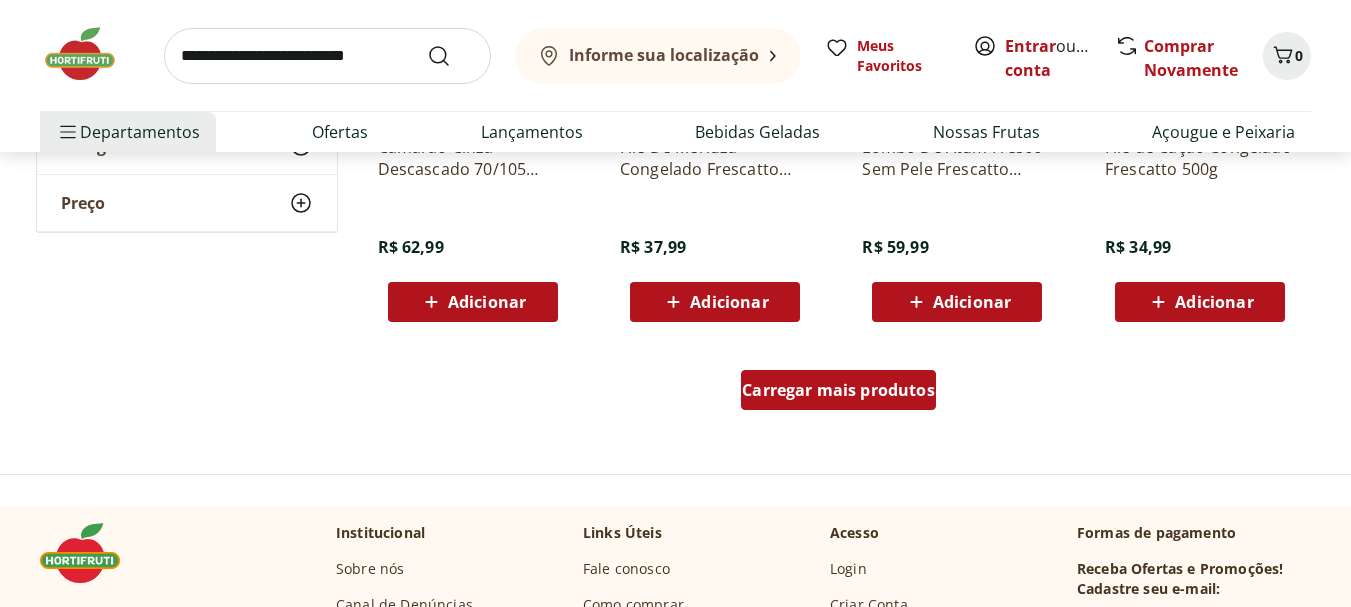 click on "Carregar mais produtos" at bounding box center (838, 390) 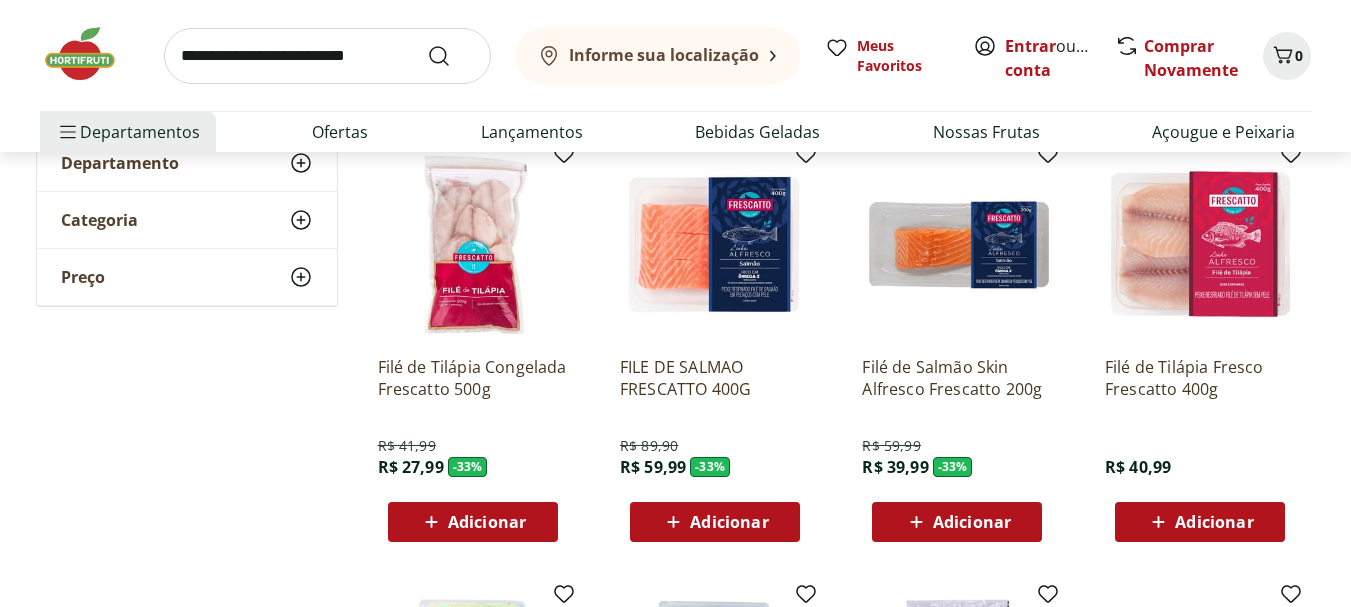 scroll, scrollTop: 500, scrollLeft: 0, axis: vertical 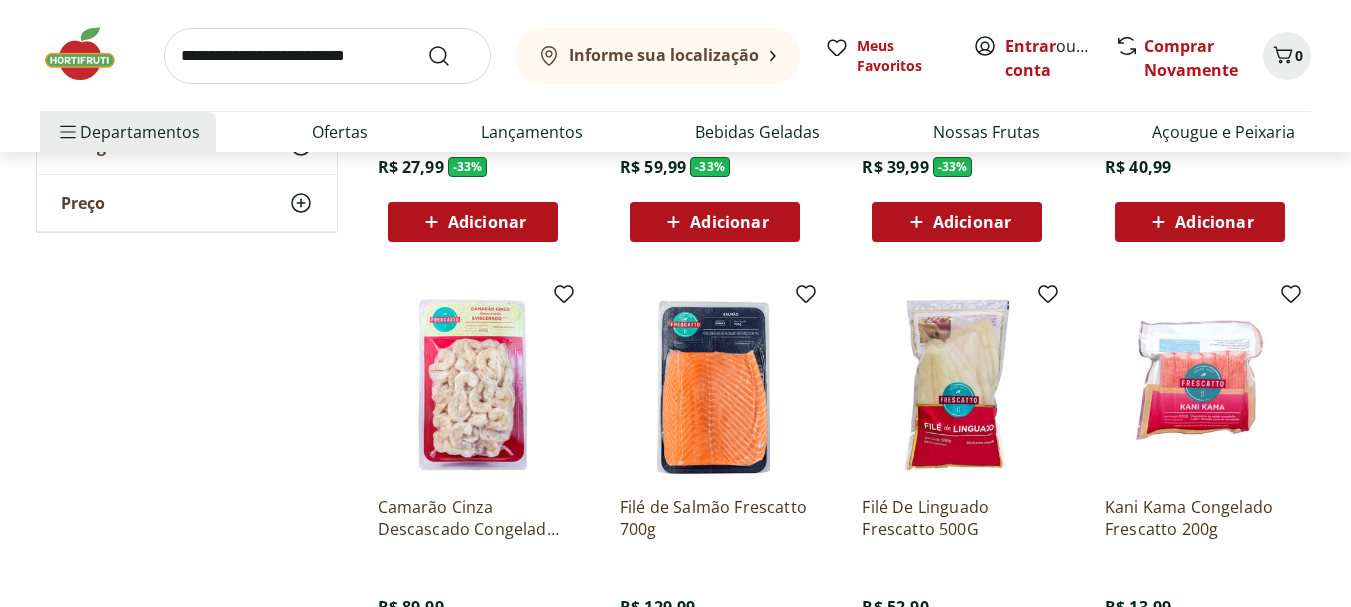click at bounding box center (715, 385) 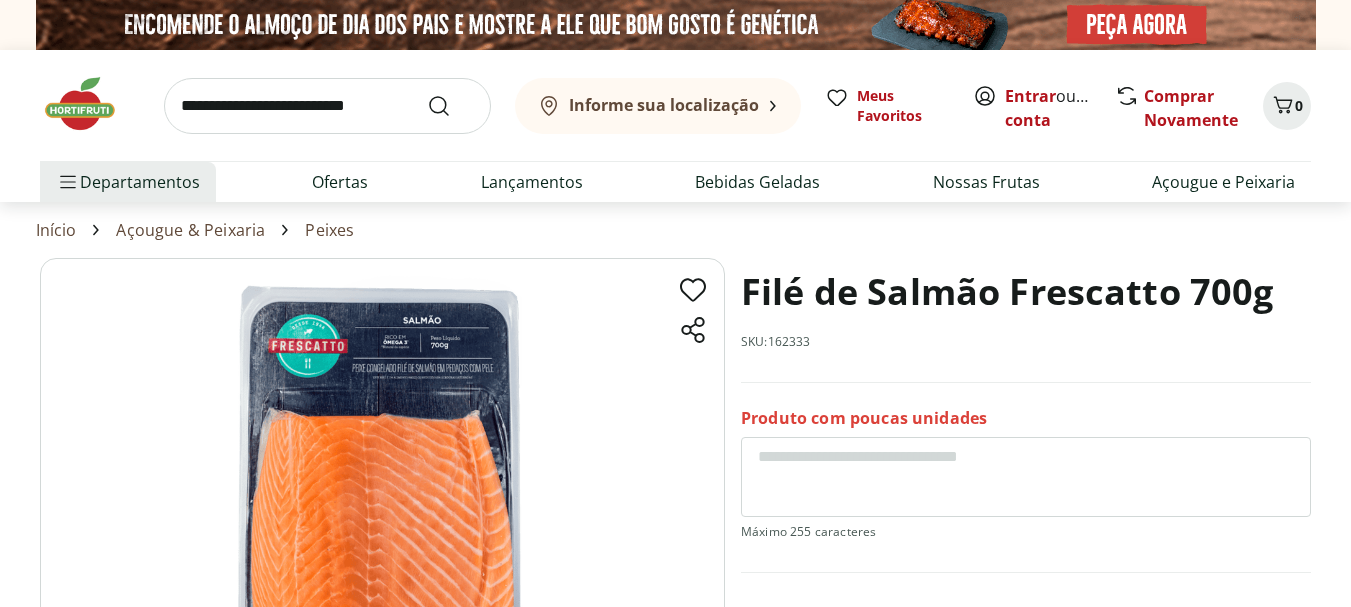 scroll, scrollTop: 200, scrollLeft: 0, axis: vertical 